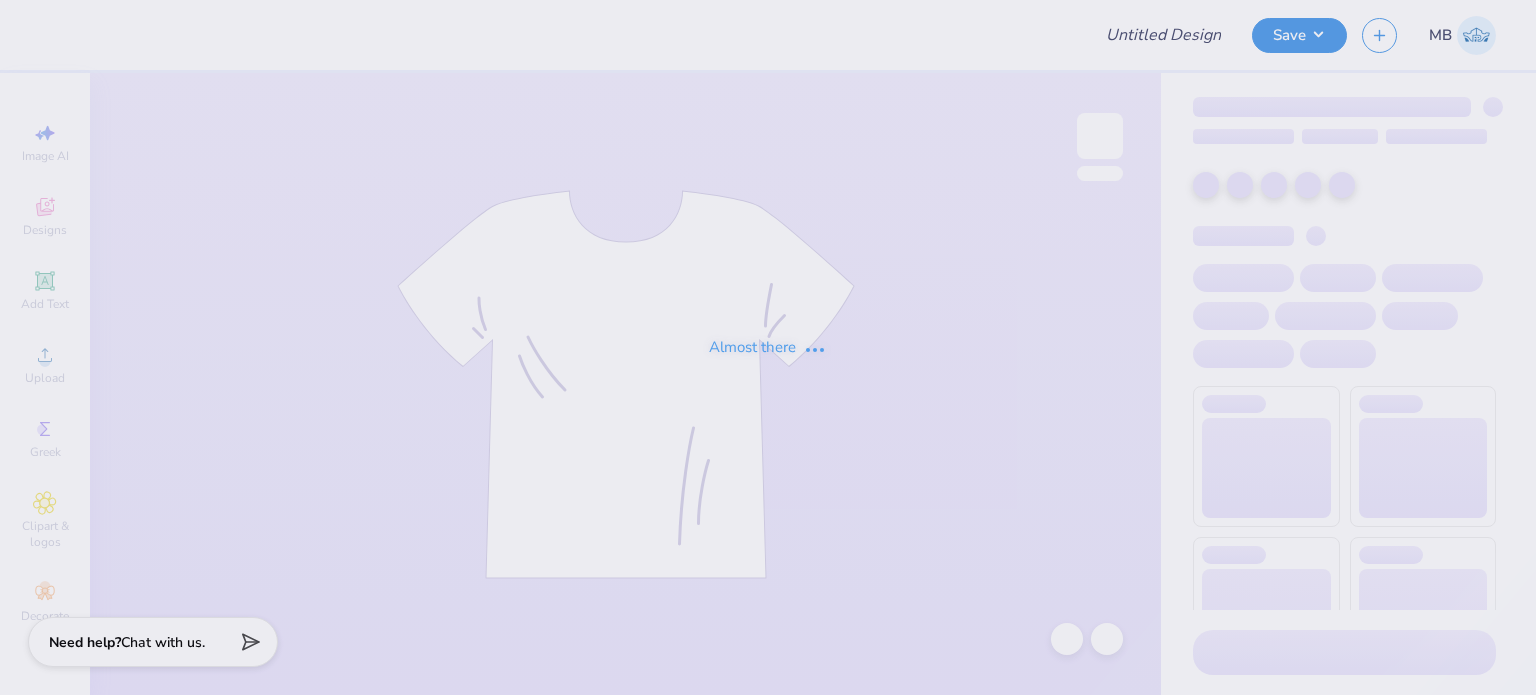 type on "SENIORS" 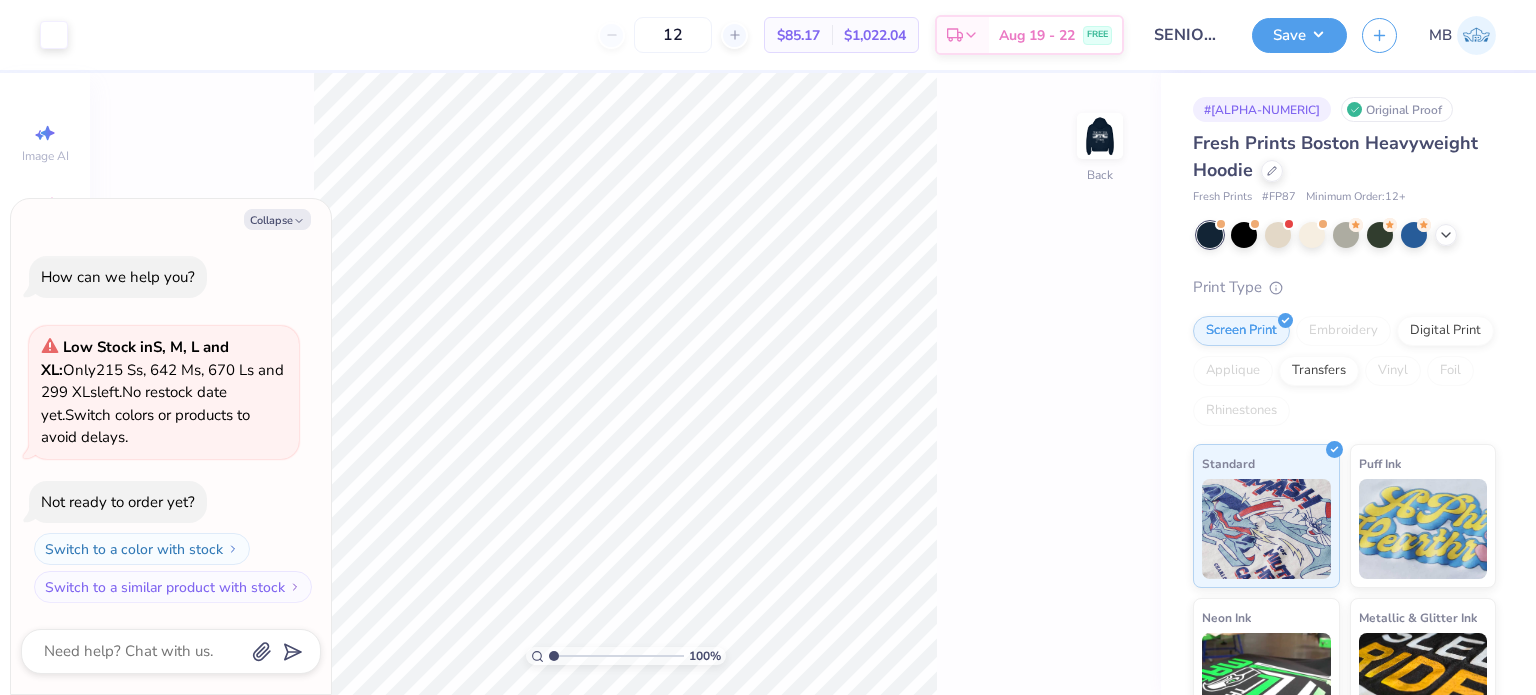 scroll, scrollTop: 0, scrollLeft: 0, axis: both 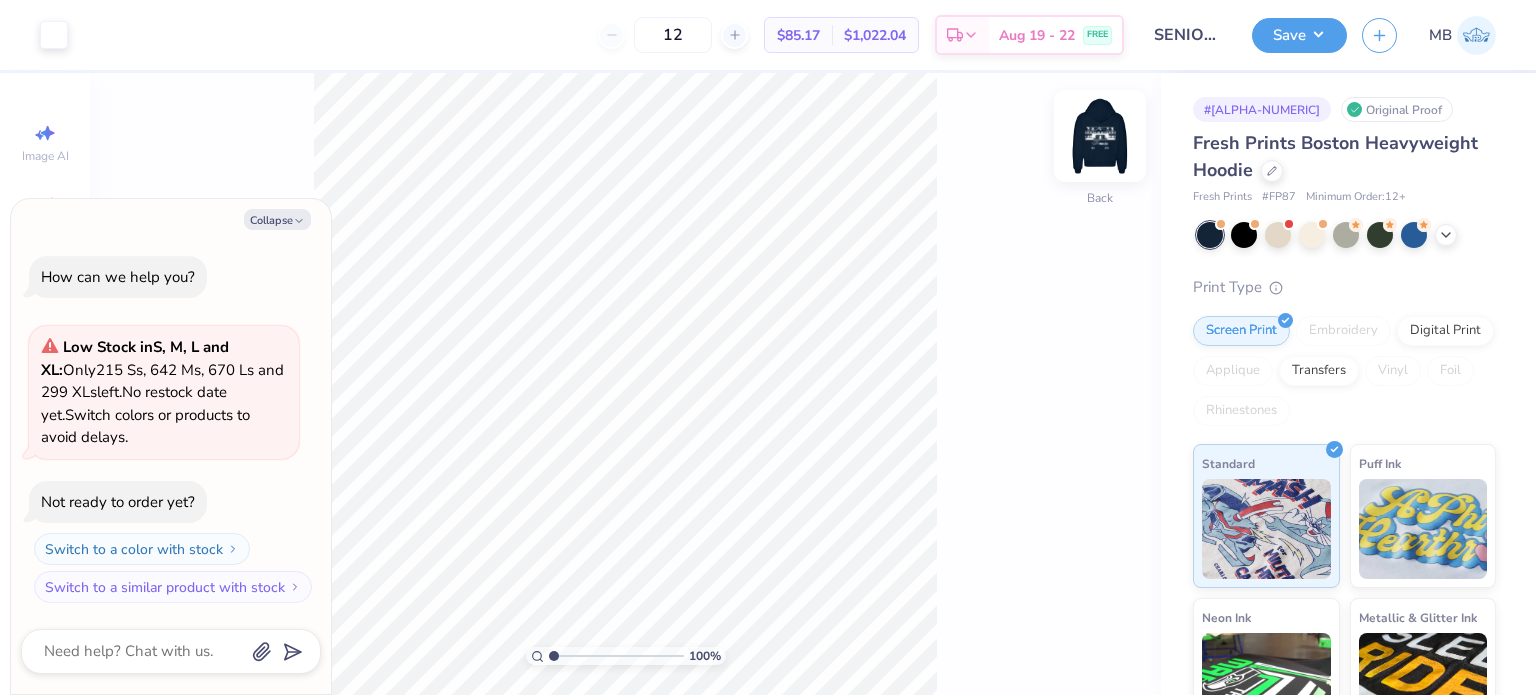click at bounding box center (1100, 136) 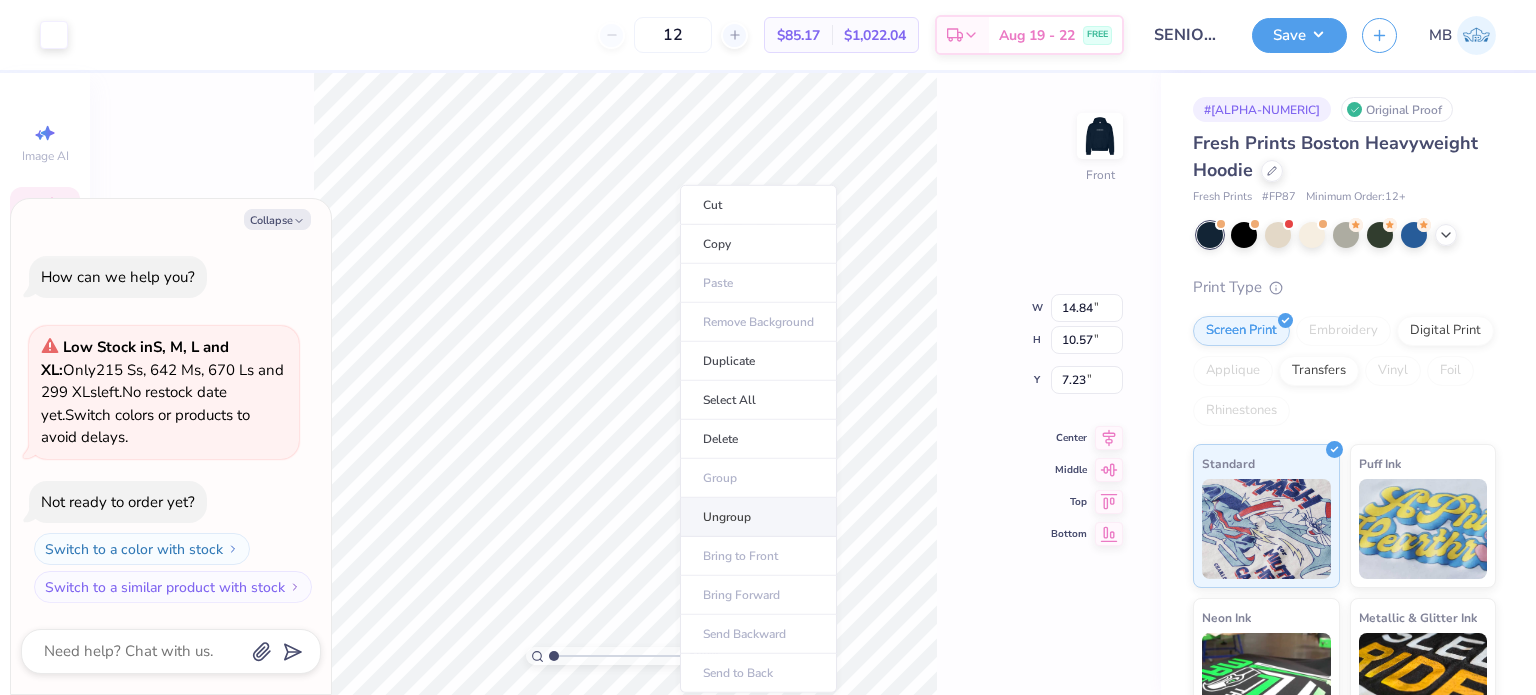 click on "Ungroup" at bounding box center (758, 517) 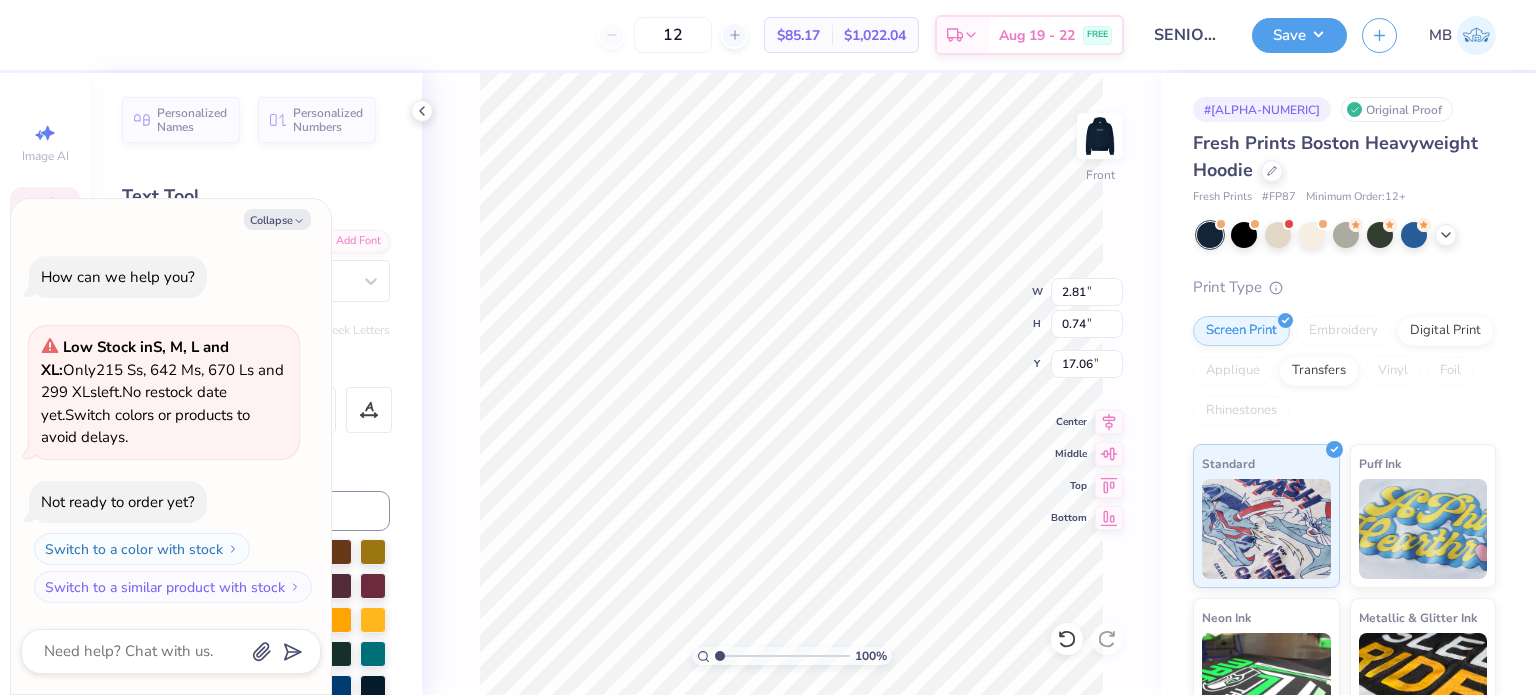 type on "x" 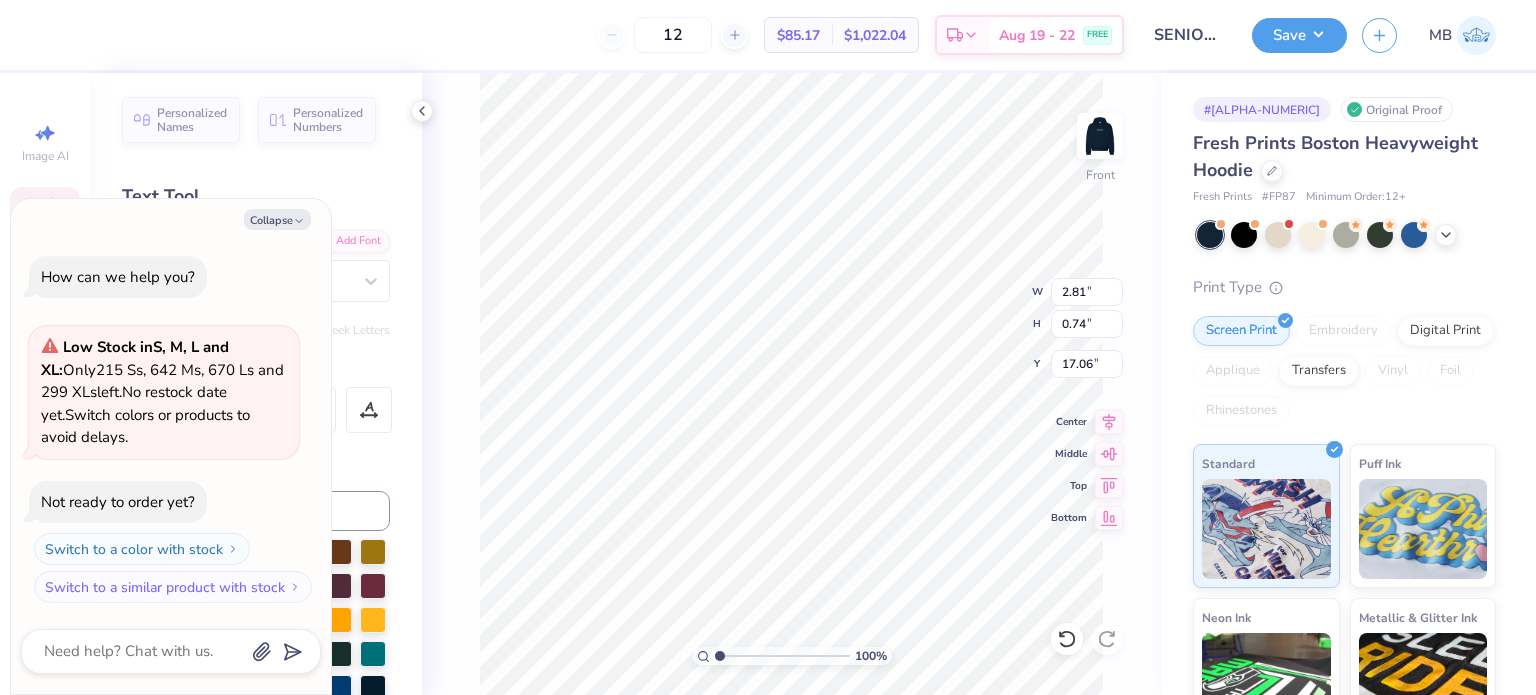 type on "x" 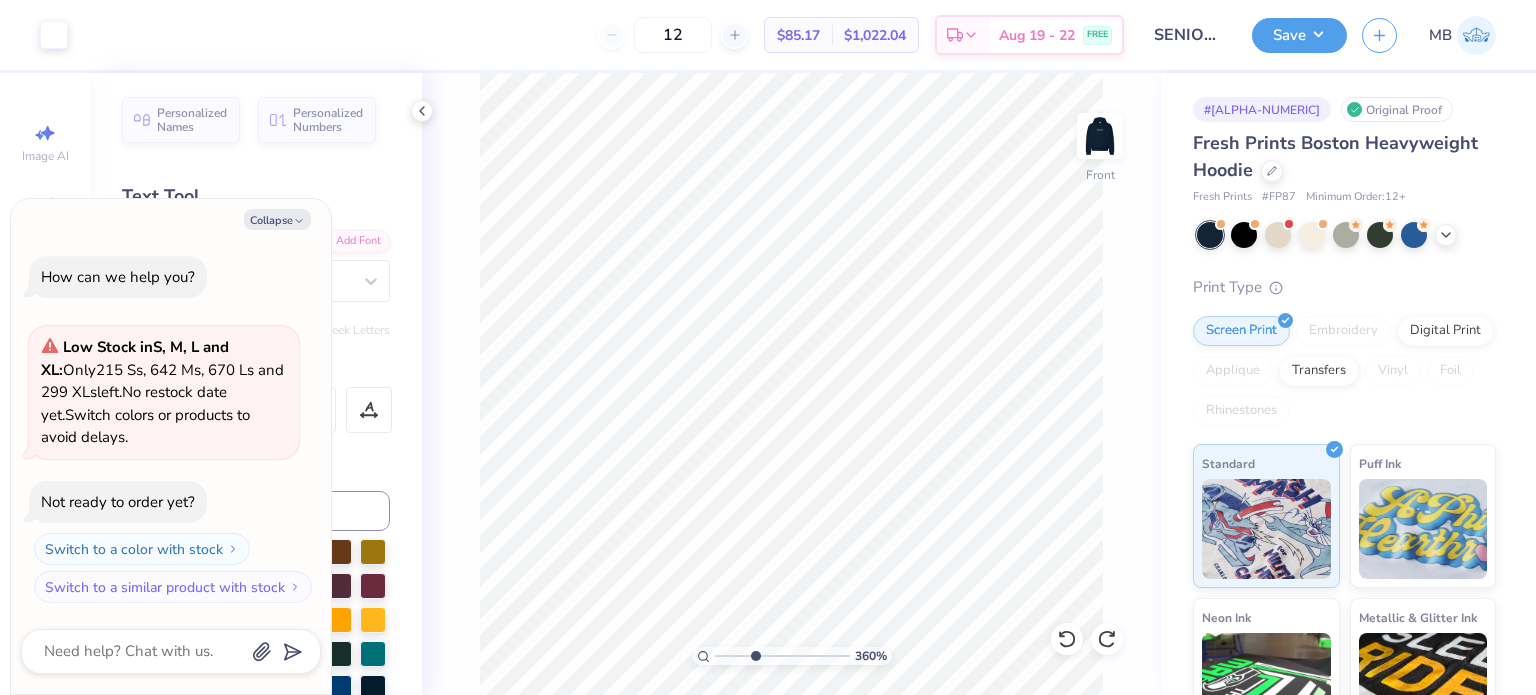 drag, startPoint x: 720, startPoint y: 654, endPoint x: 762, endPoint y: 647, distance: 42.579338 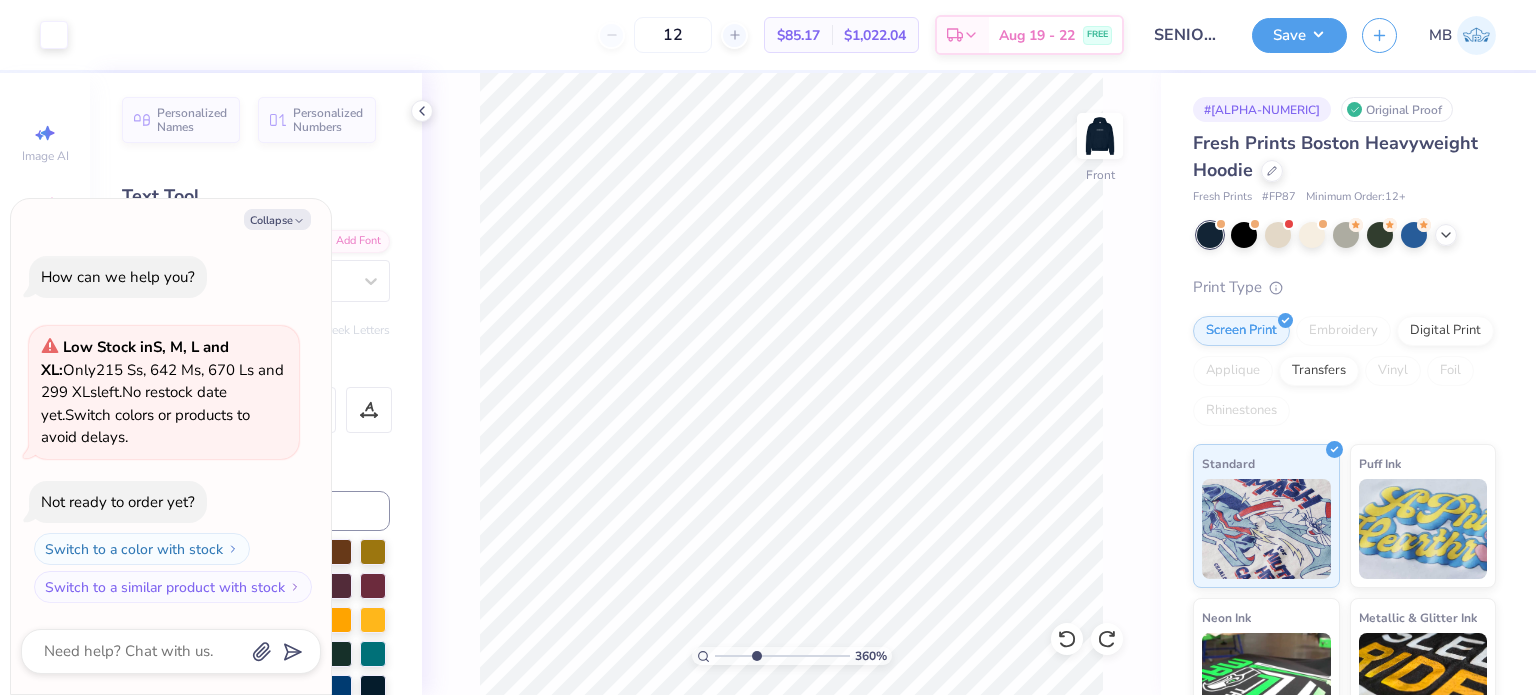 click at bounding box center [782, 656] 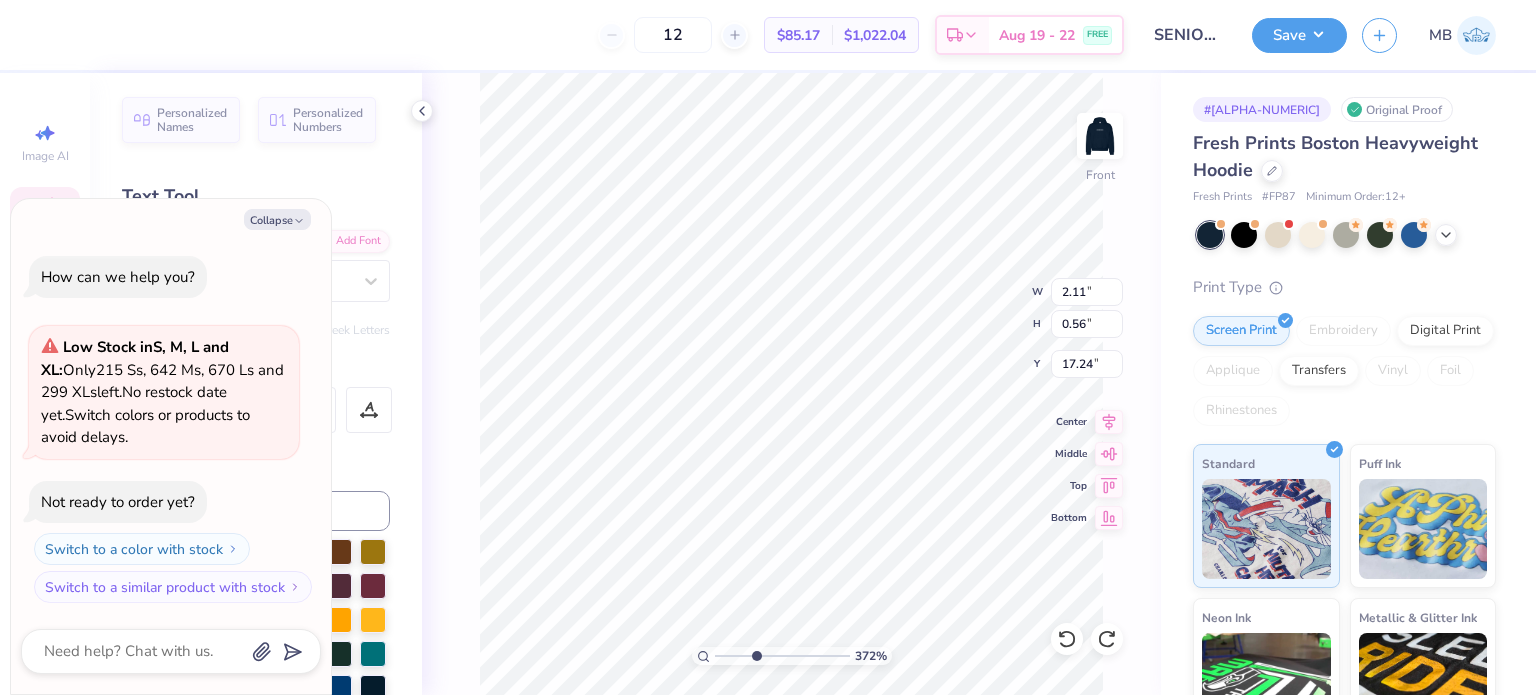scroll, scrollTop: 16, scrollLeft: 2, axis: both 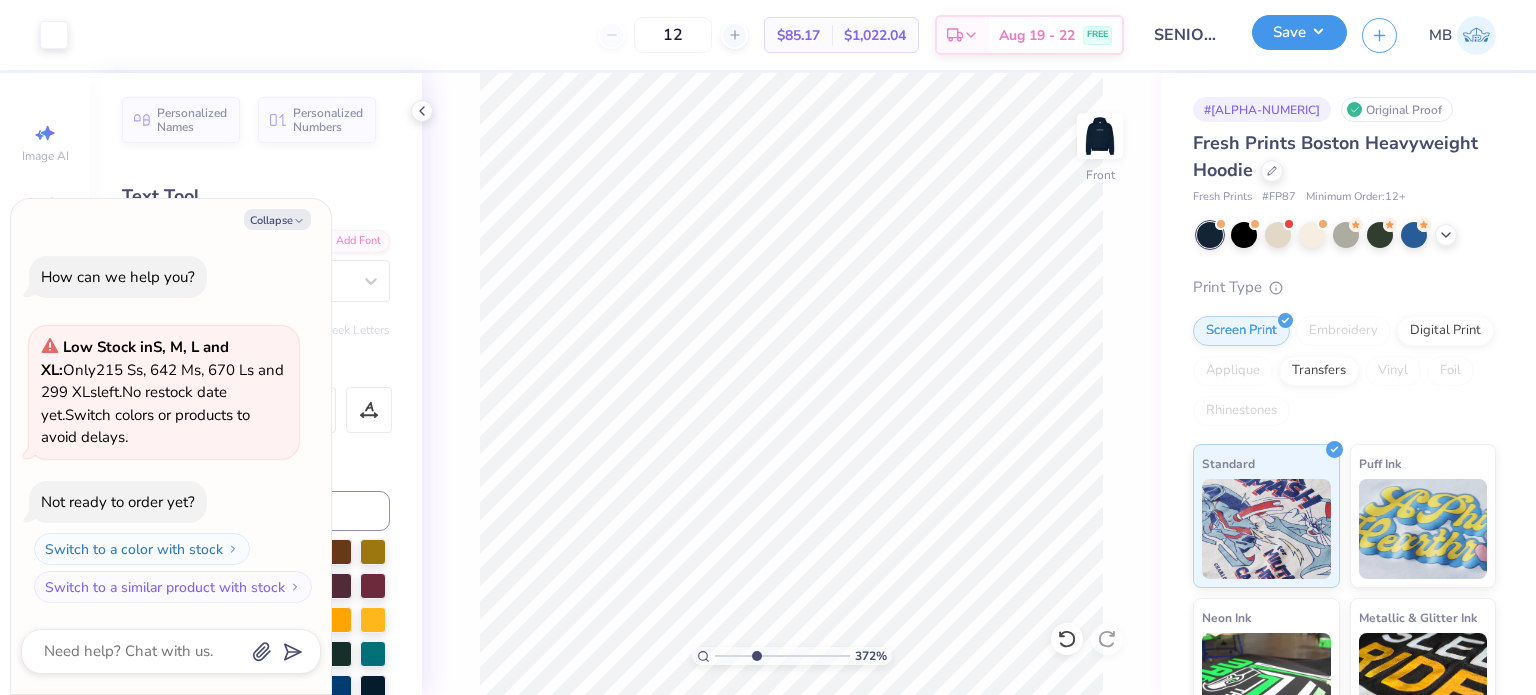 click on "Save" at bounding box center [1299, 32] 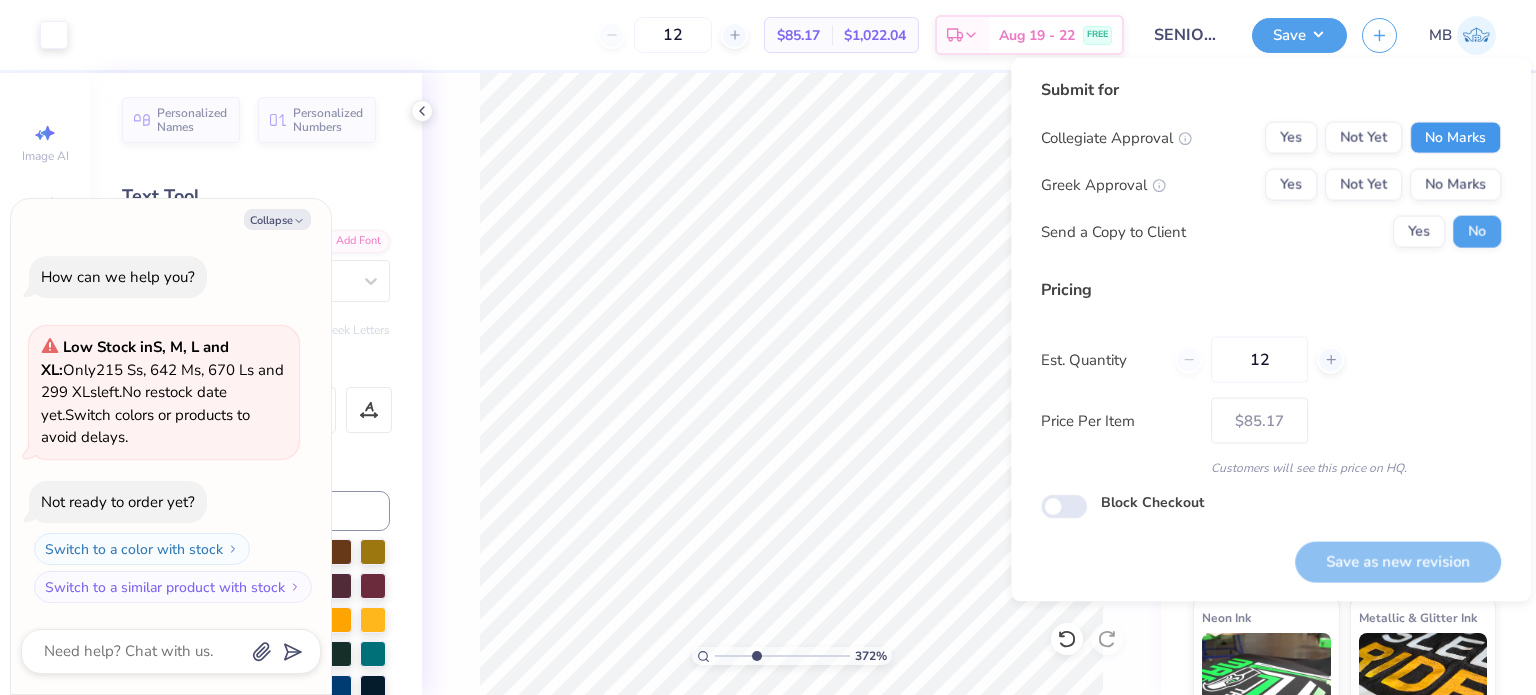 click on "No Marks" at bounding box center (1455, 138) 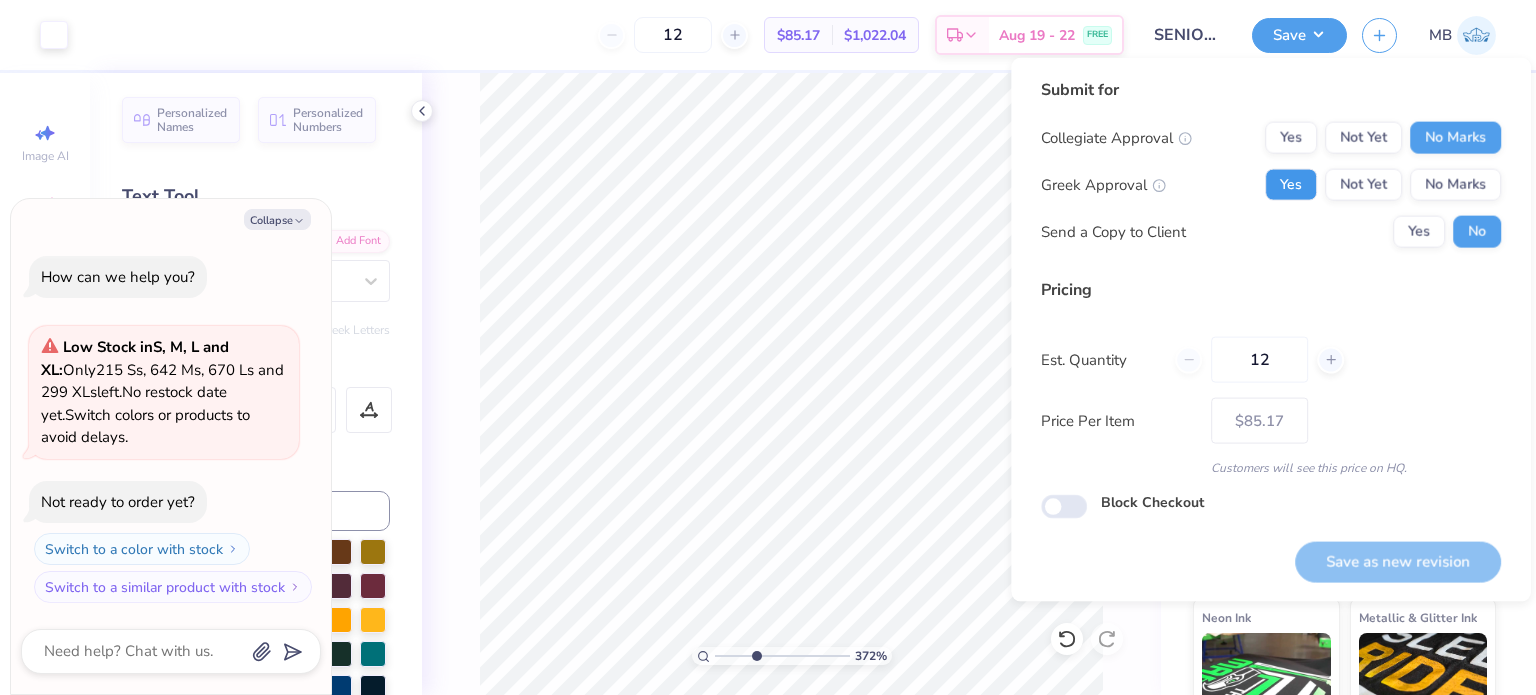 click on "Yes" at bounding box center (1291, 185) 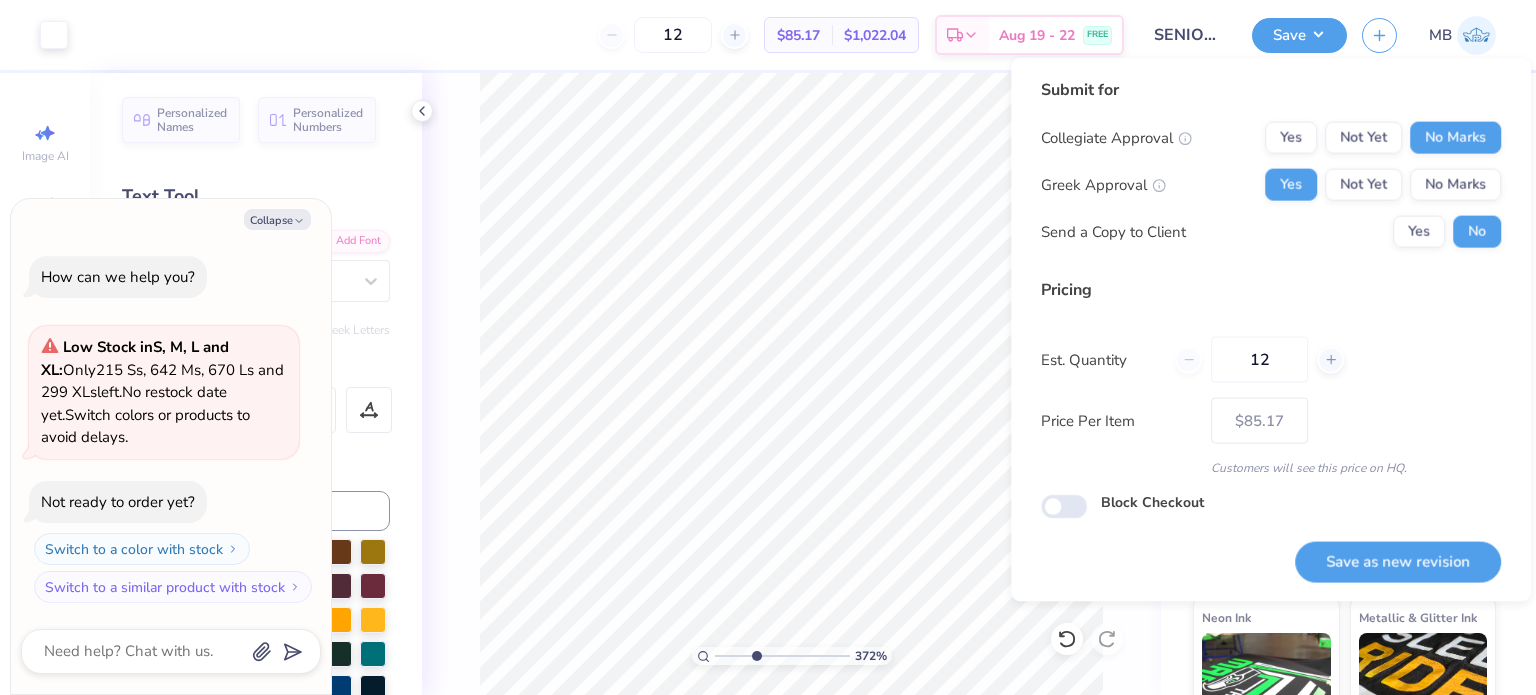 click on "Save as new revision" at bounding box center [1398, 561] 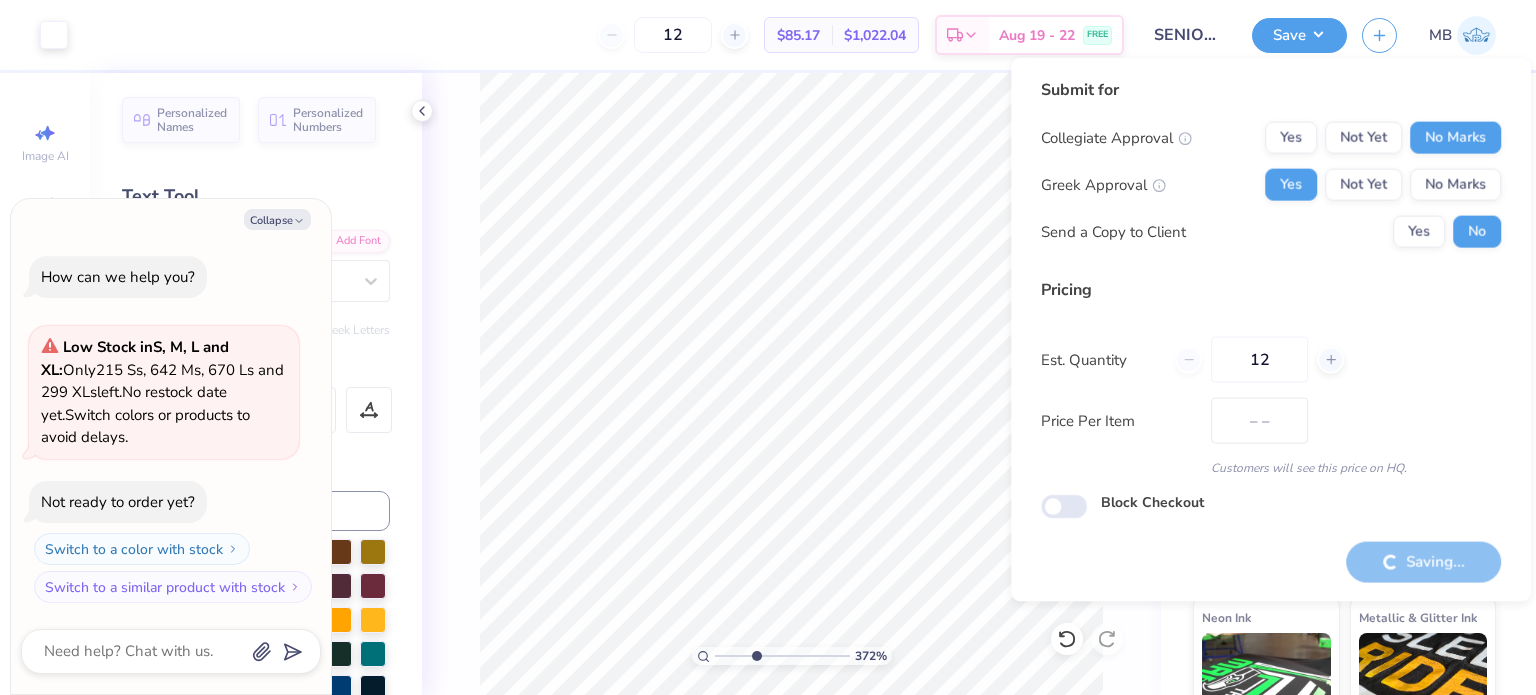 type on "$85.17" 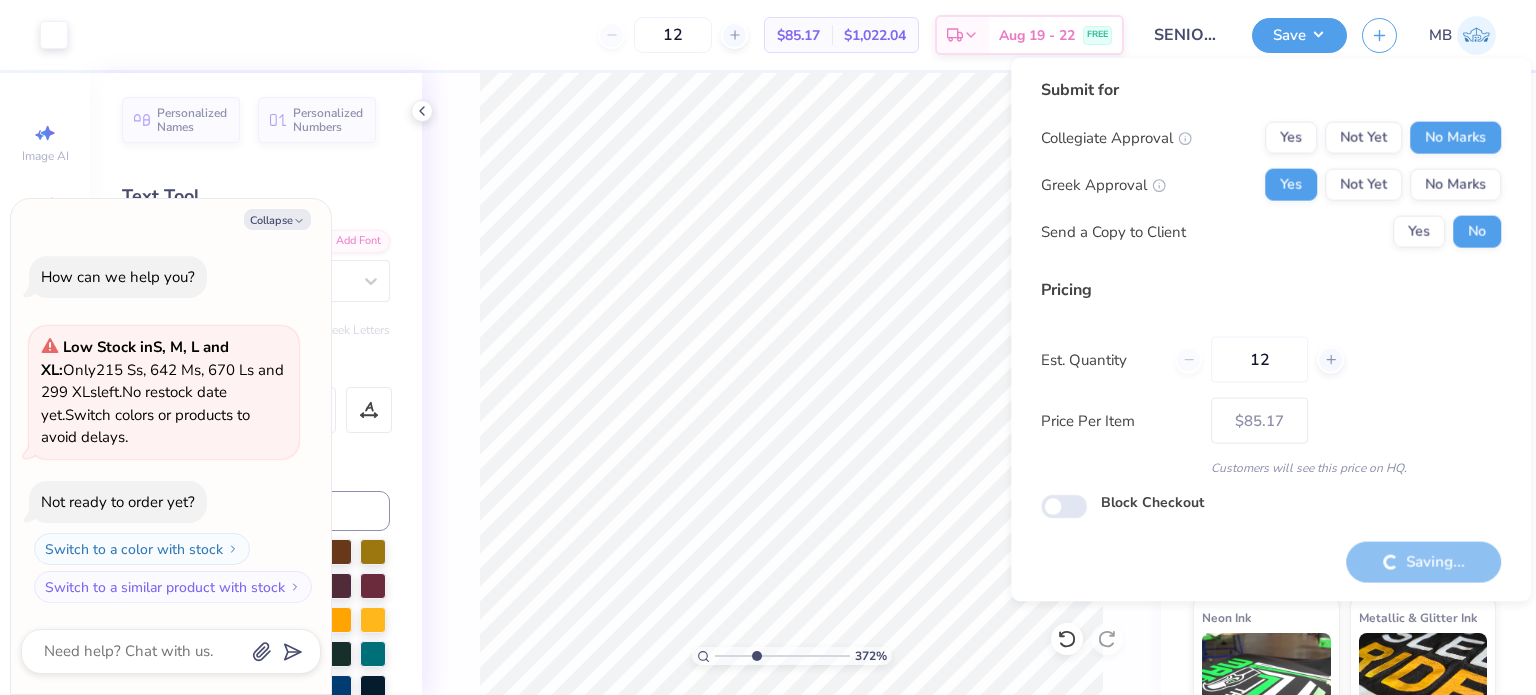 type on "x" 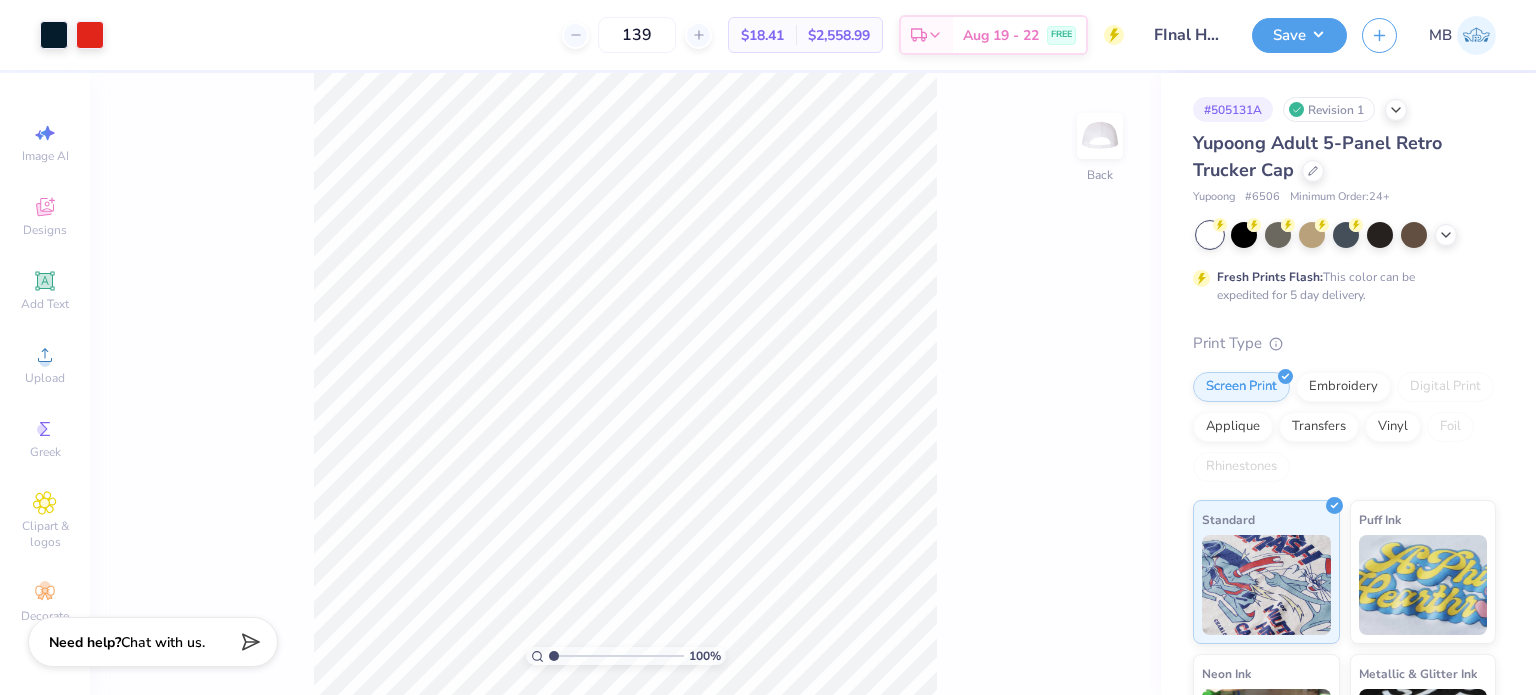 scroll, scrollTop: 0, scrollLeft: 0, axis: both 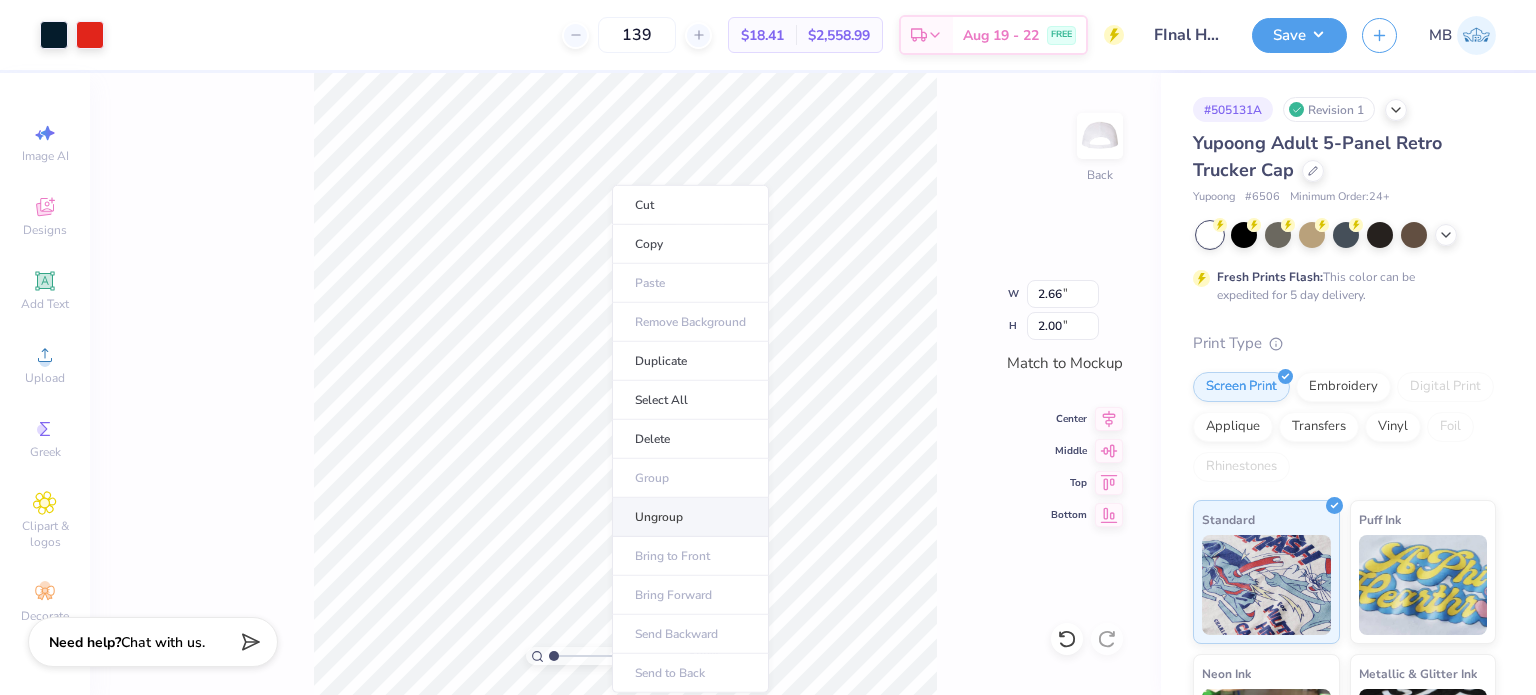 click on "Ungroup" at bounding box center [690, 517] 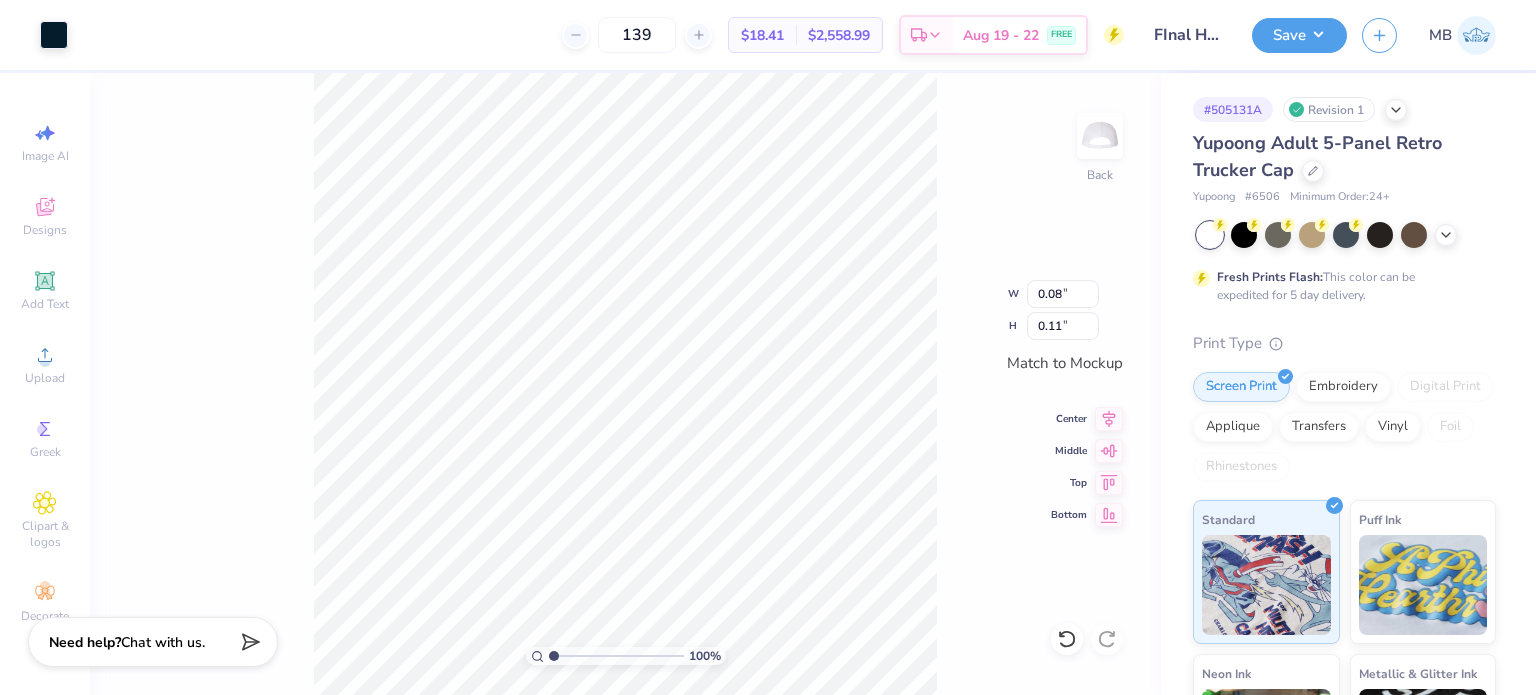 type on "0.09" 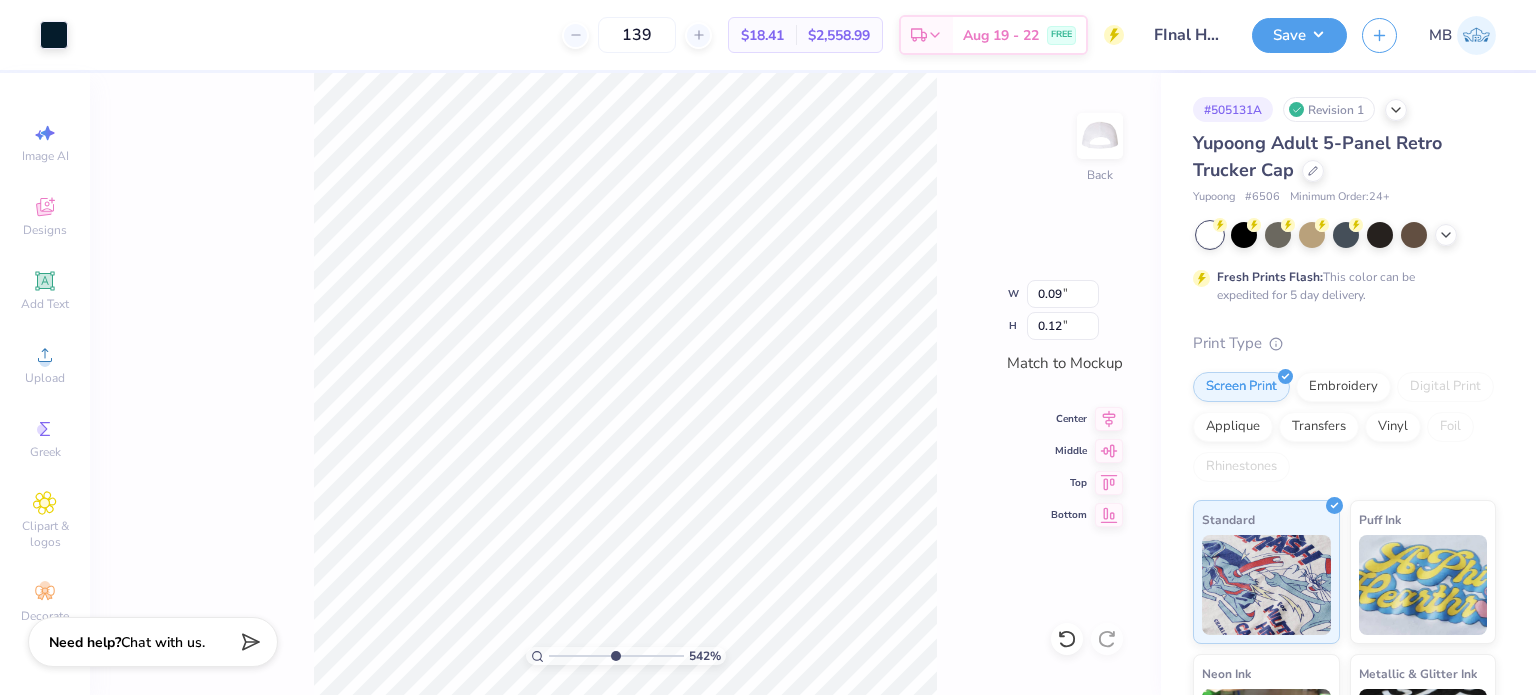 drag, startPoint x: 556, startPoint y: 658, endPoint x: 613, endPoint y: 635, distance: 61.46544 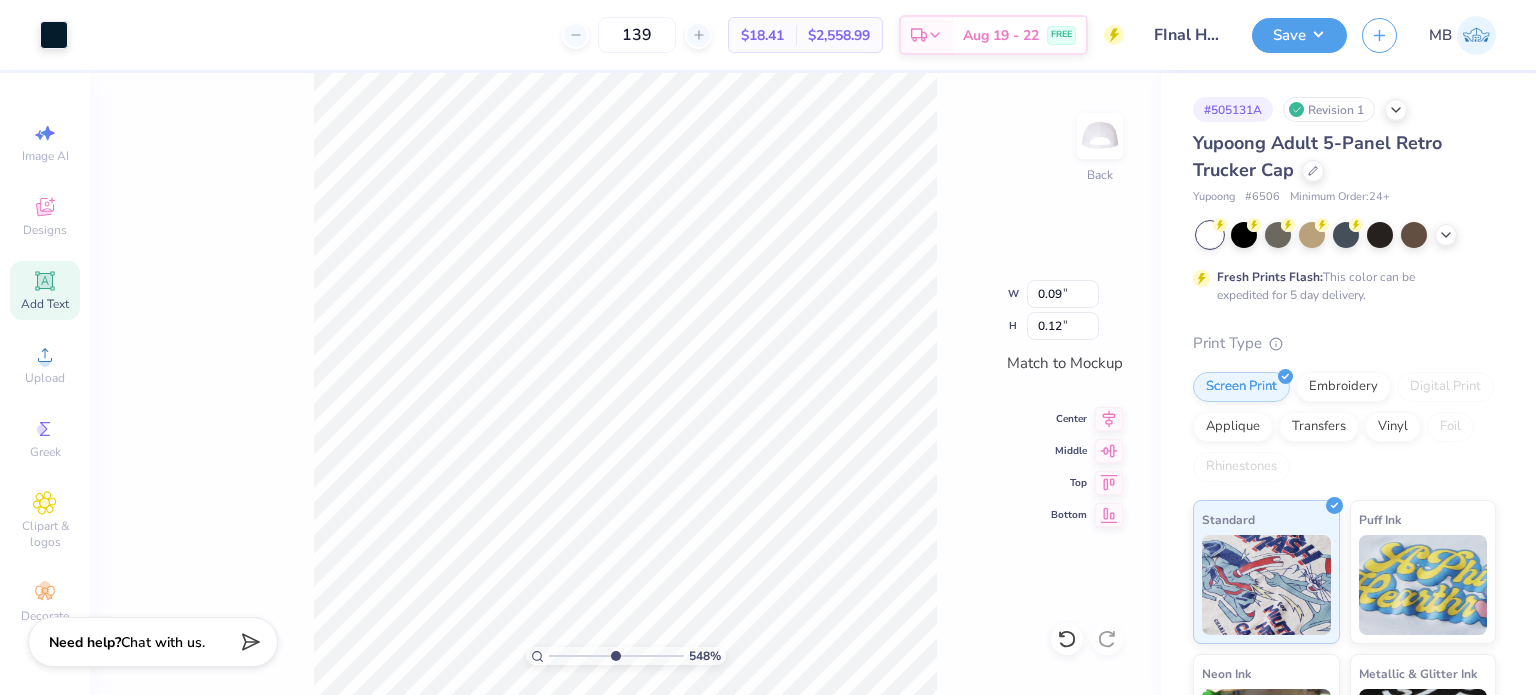 click 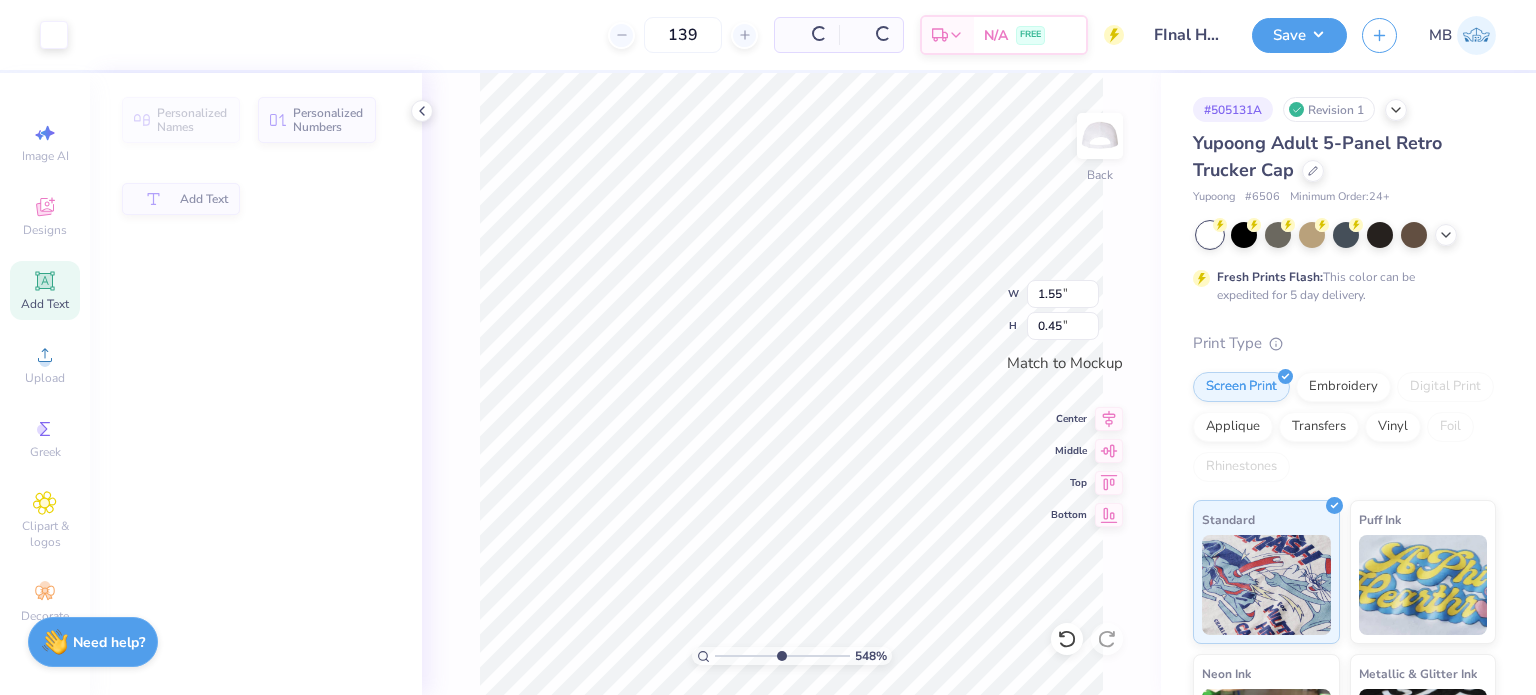type on "1.55" 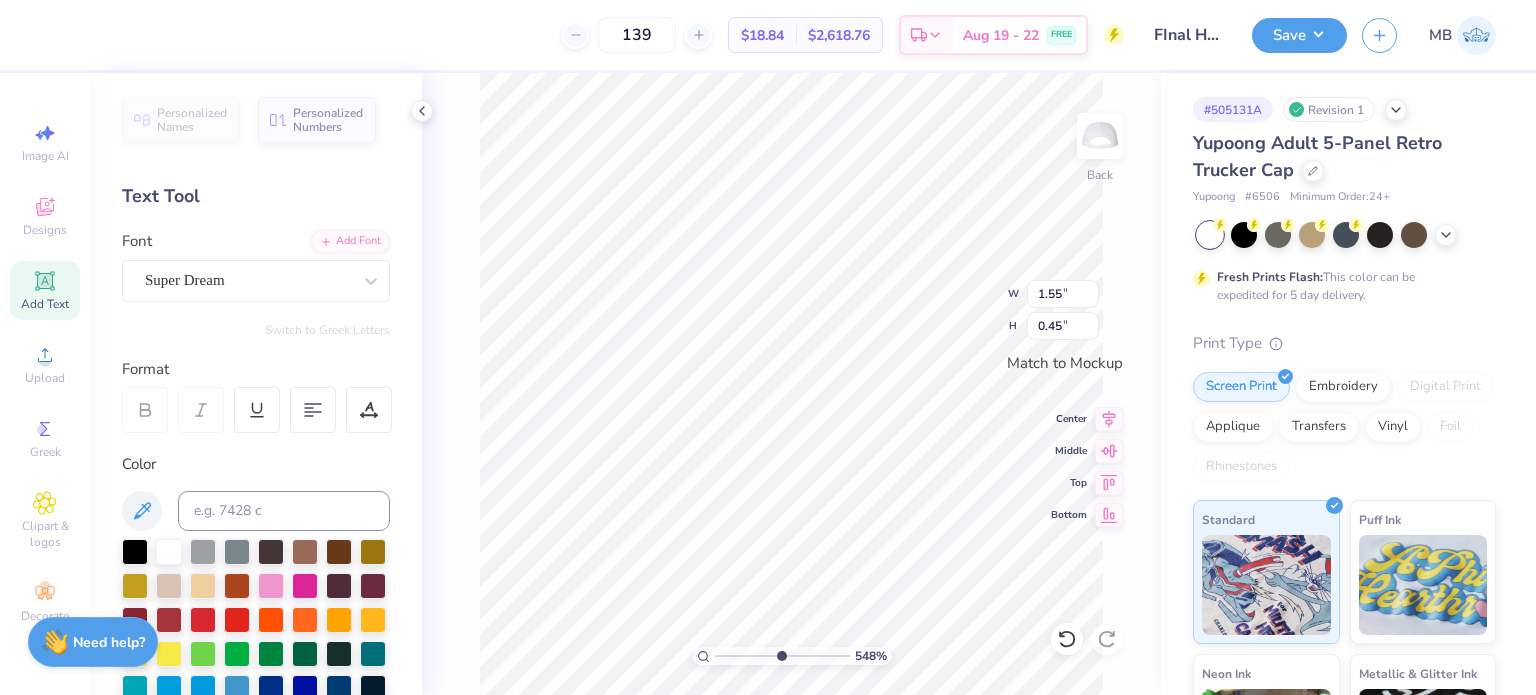 scroll, scrollTop: 16, scrollLeft: 2, axis: both 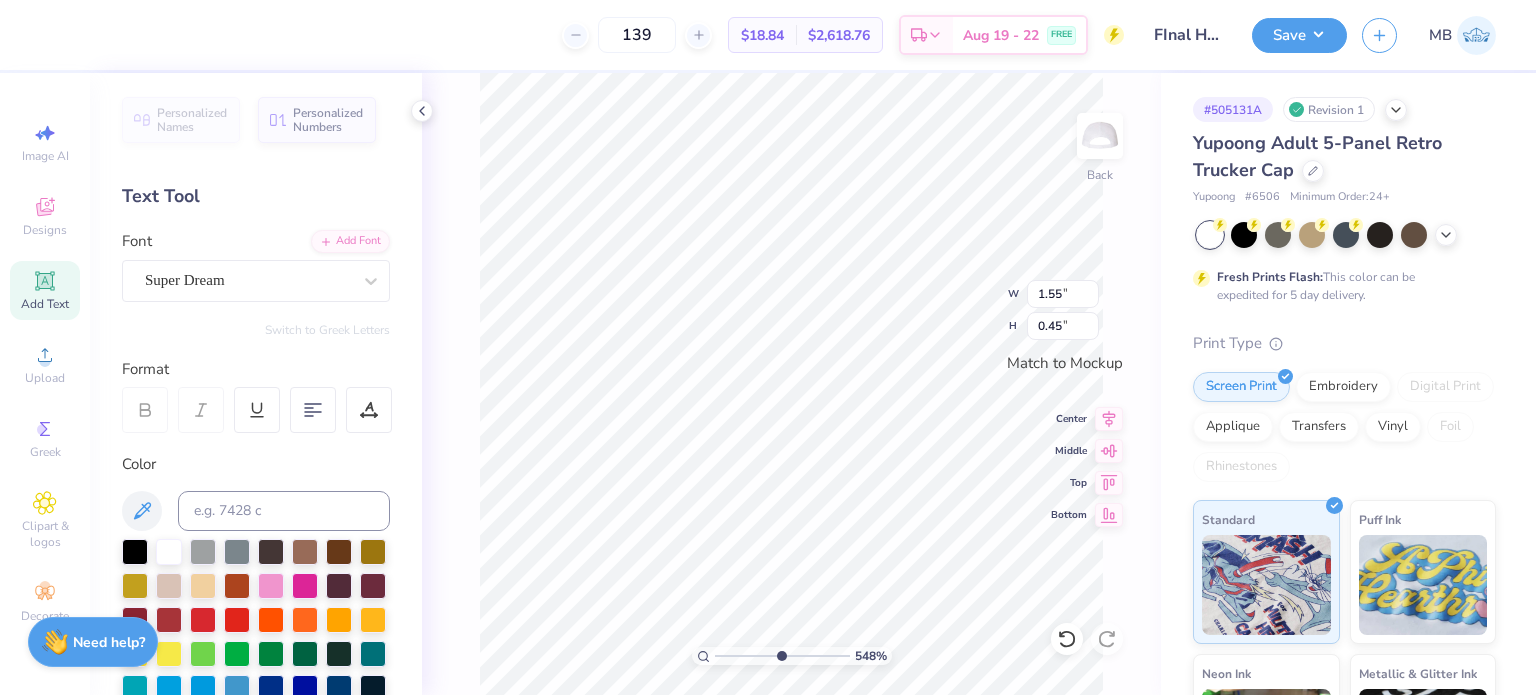 type on "8" 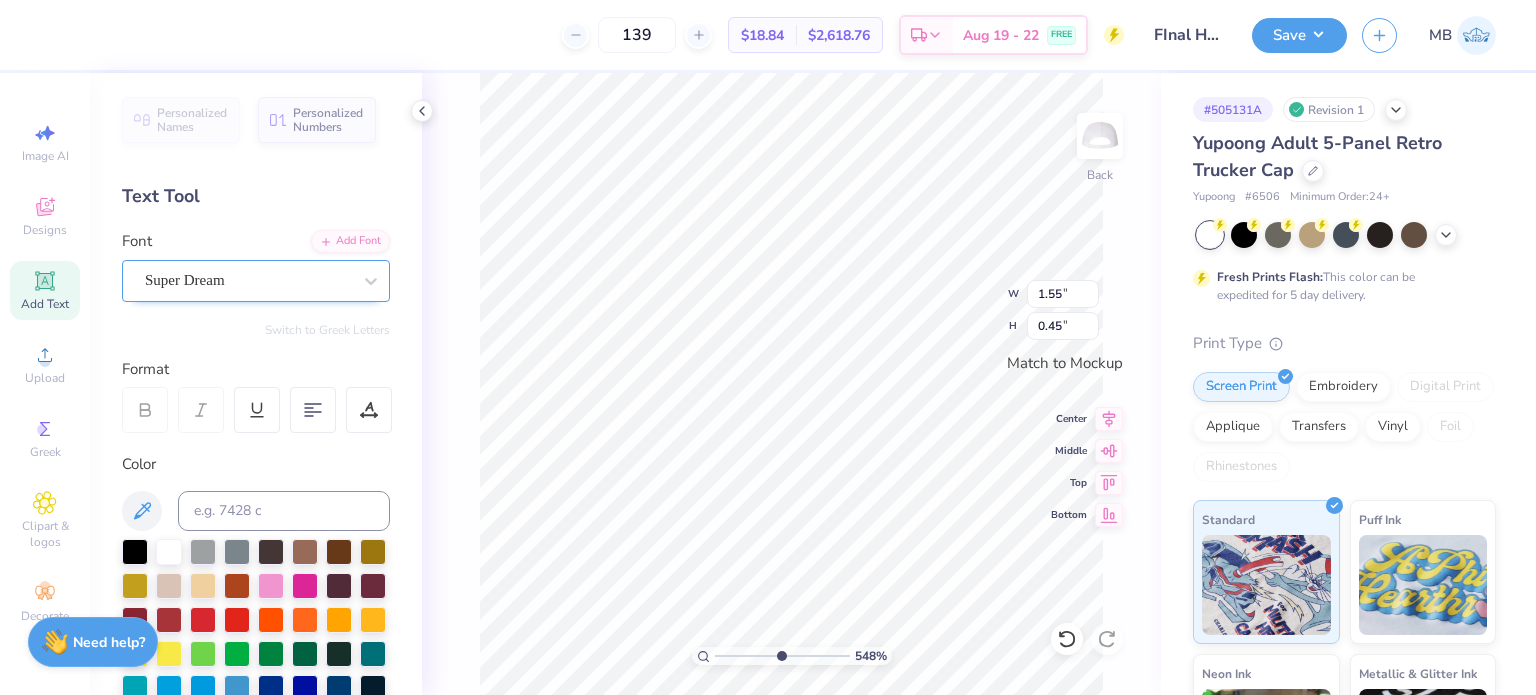 click on "Super Dream" at bounding box center [248, 280] 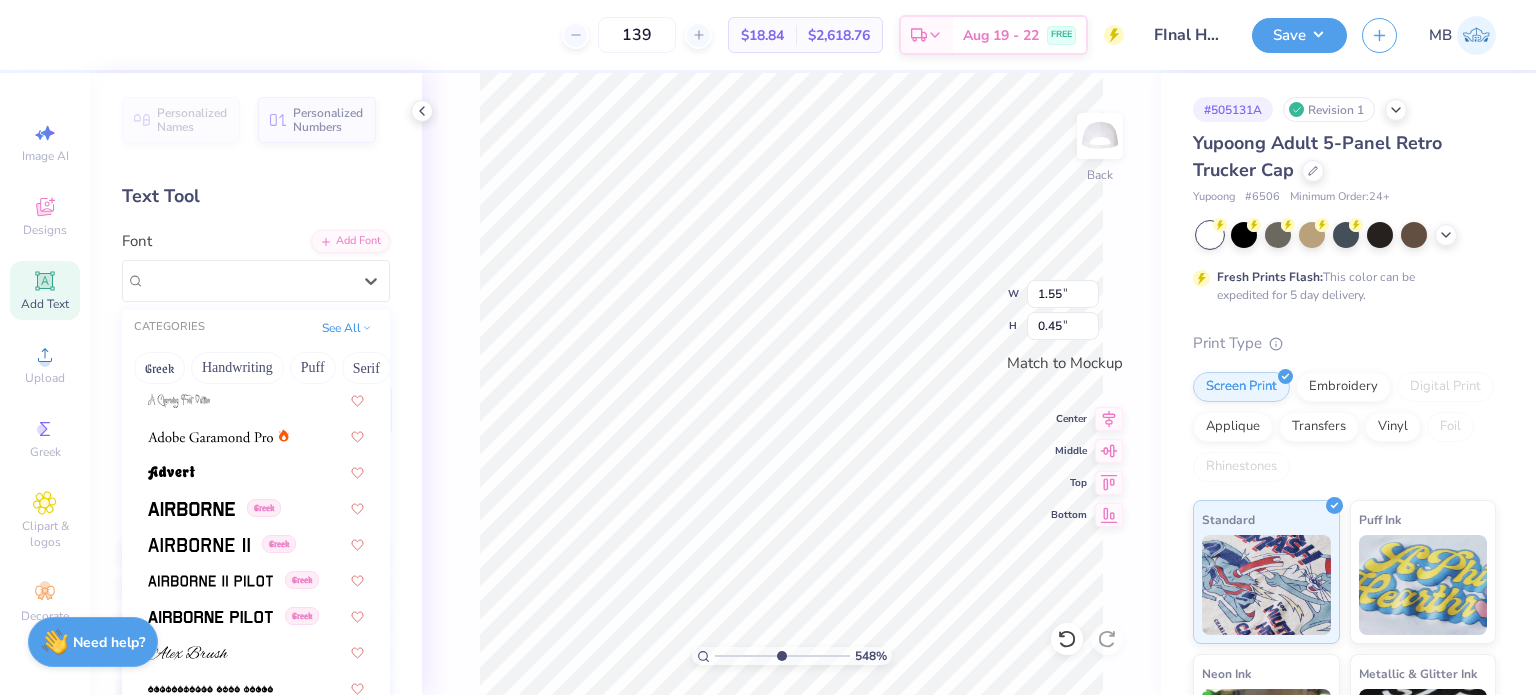 scroll, scrollTop: 300, scrollLeft: 0, axis: vertical 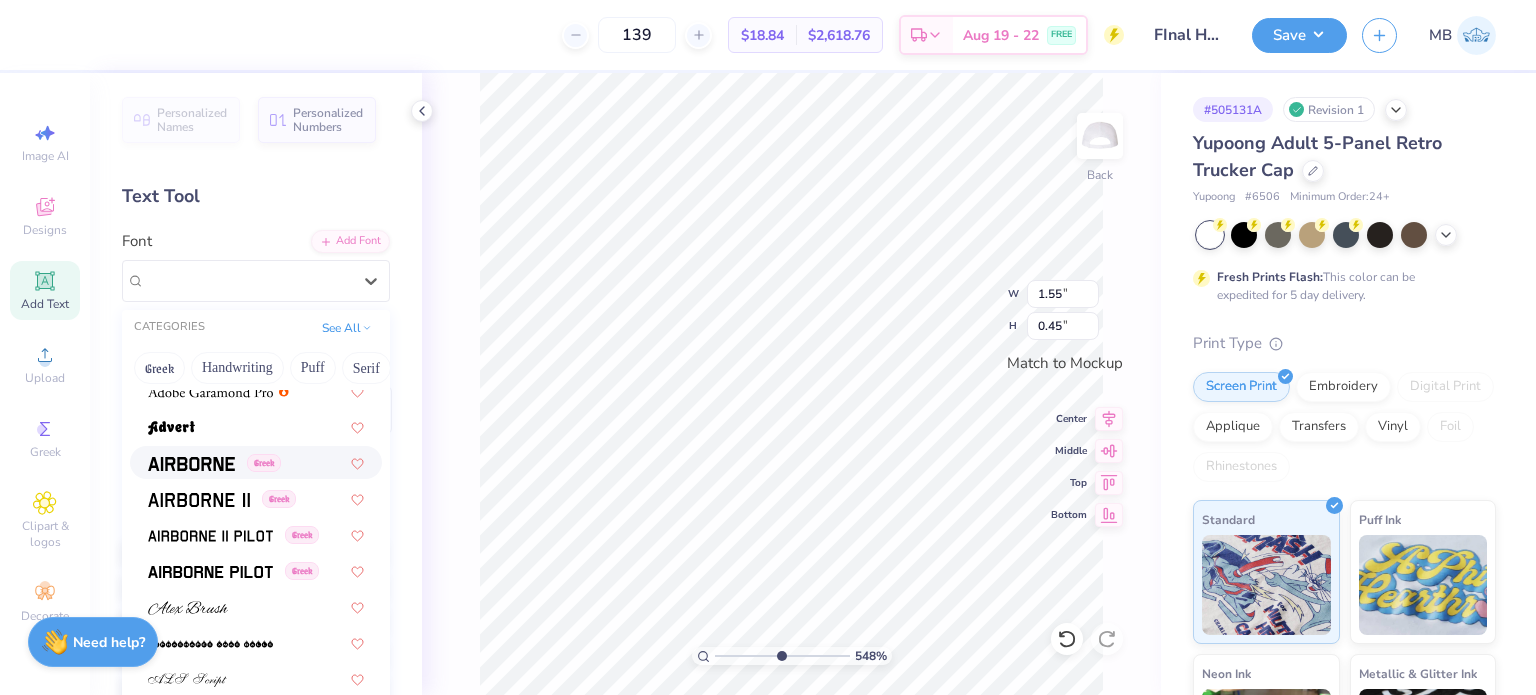 click at bounding box center [191, 464] 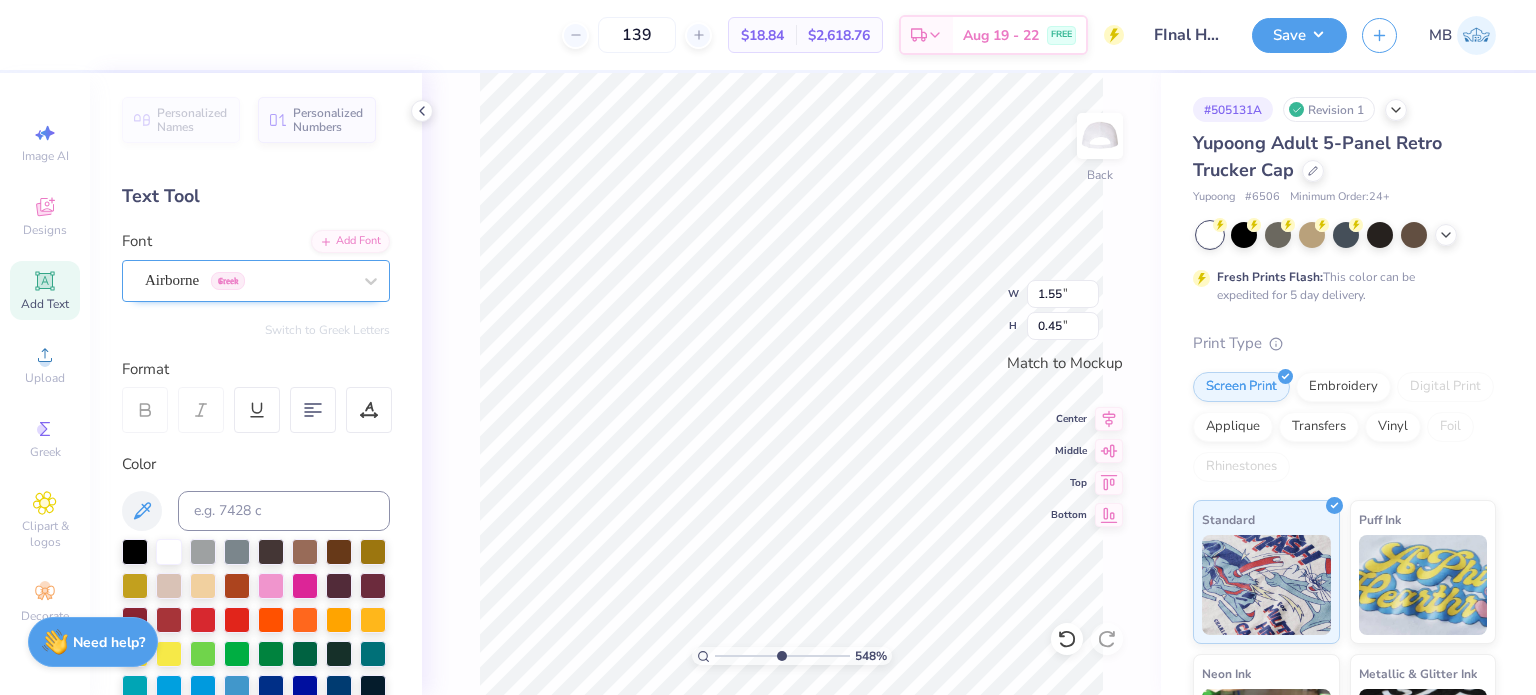 click on "Airborne Greek" at bounding box center (248, 280) 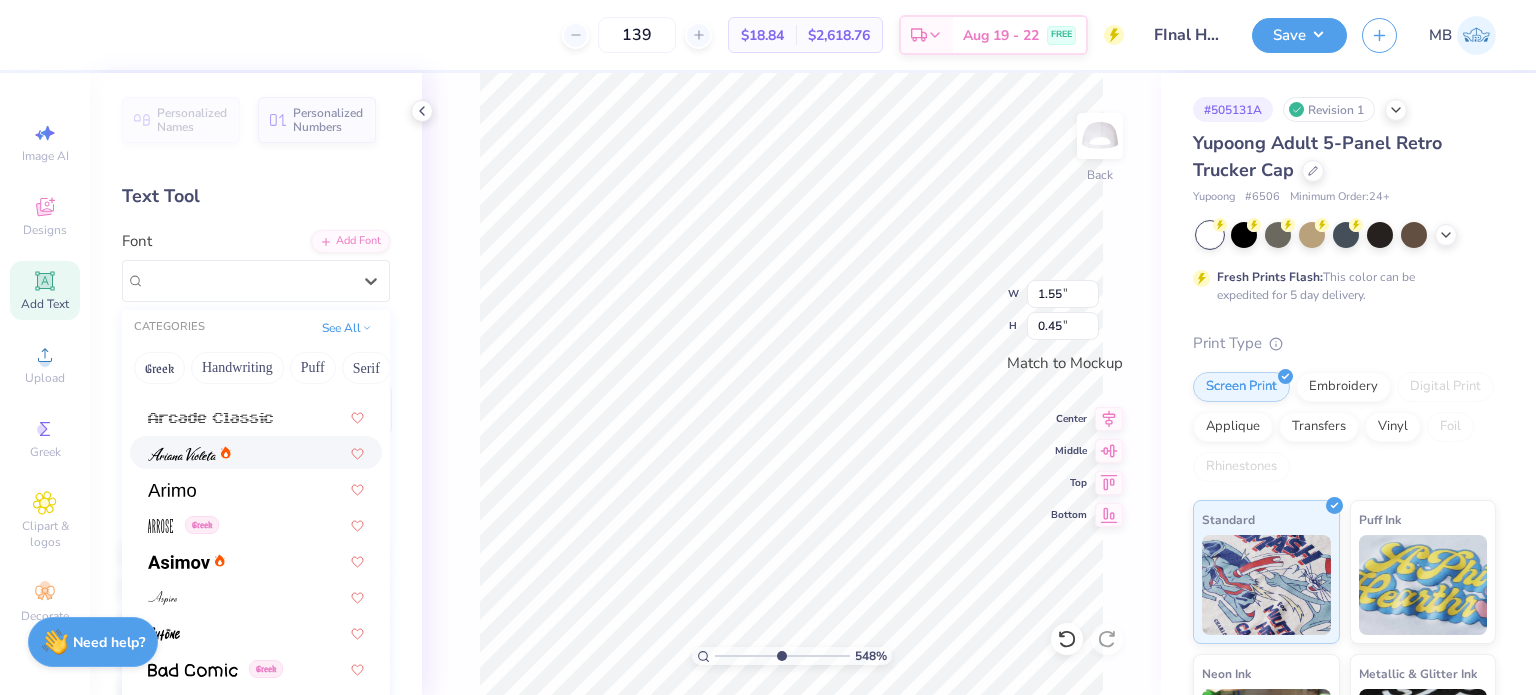 scroll, scrollTop: 600, scrollLeft: 0, axis: vertical 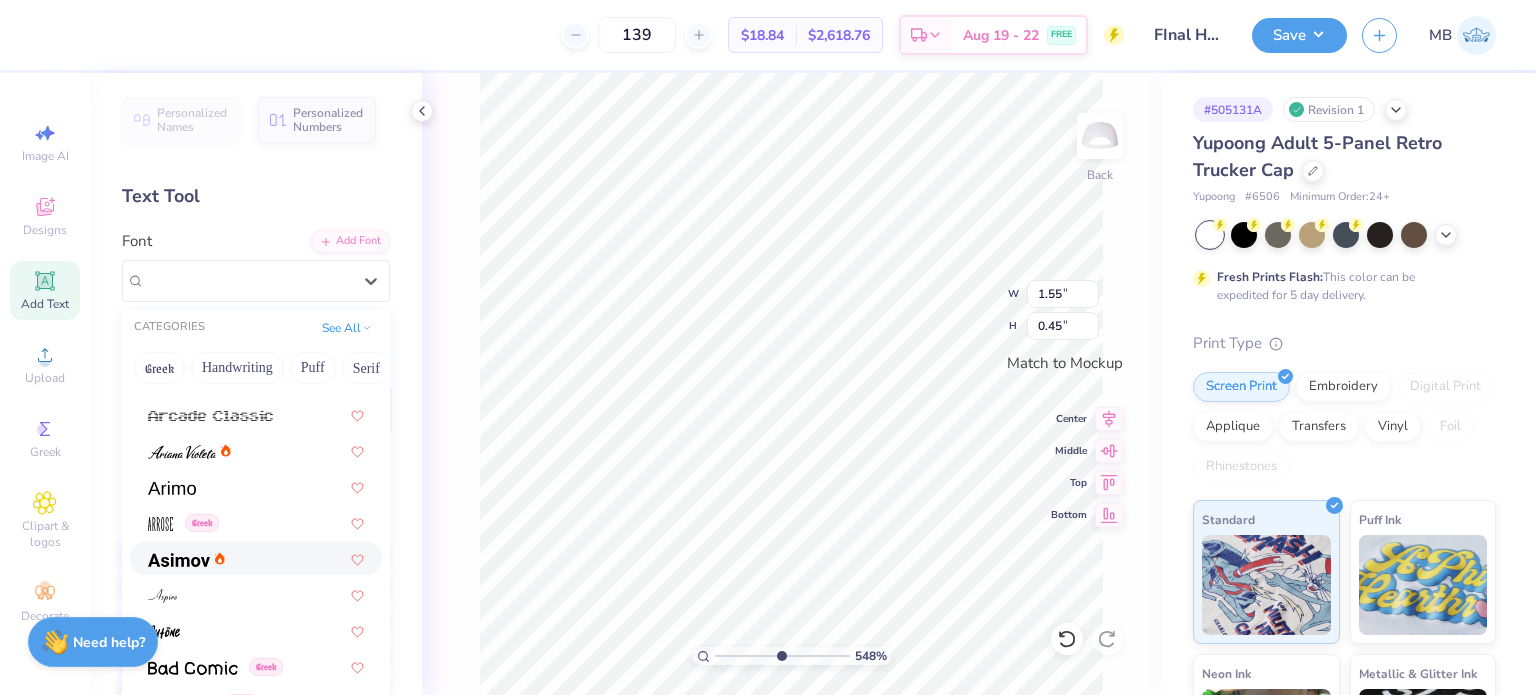 click at bounding box center (179, 558) 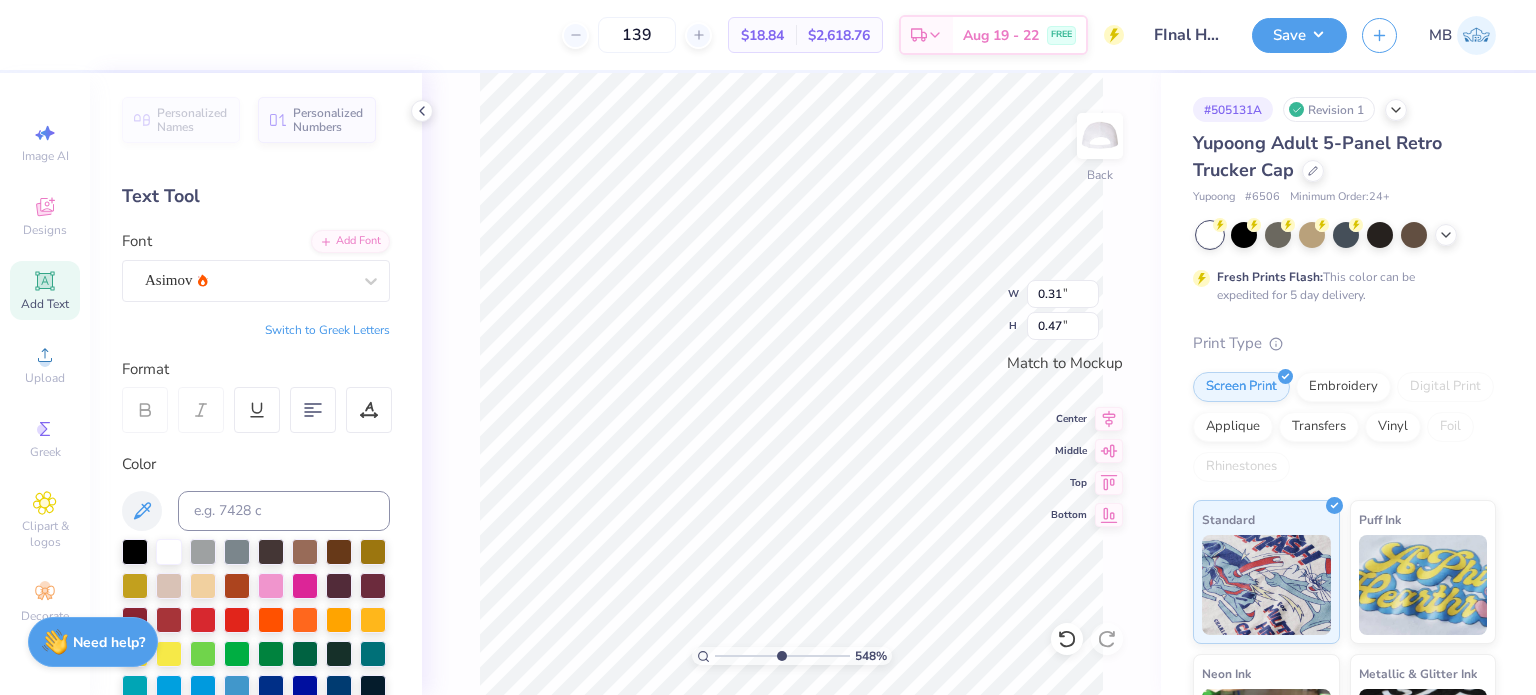 scroll, scrollTop: 16, scrollLeft: 2, axis: both 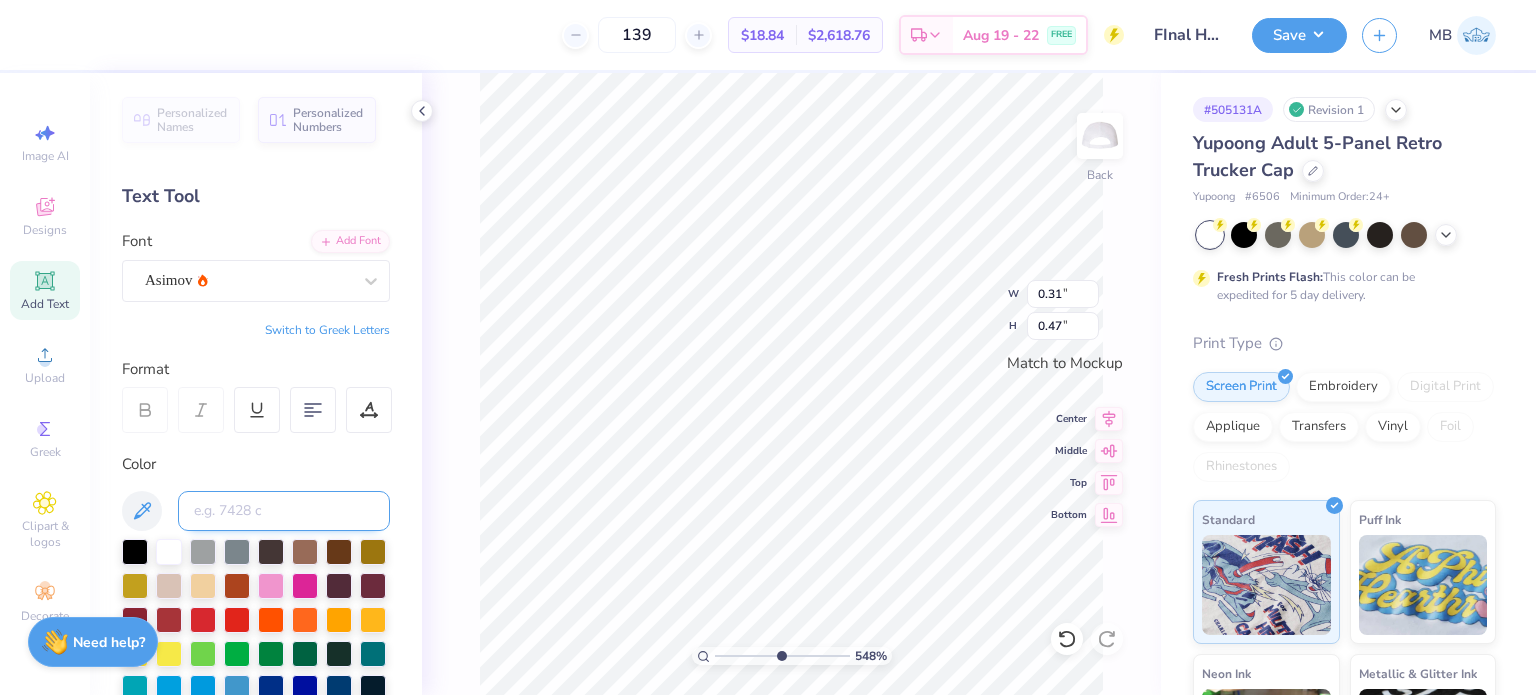 click at bounding box center [284, 511] 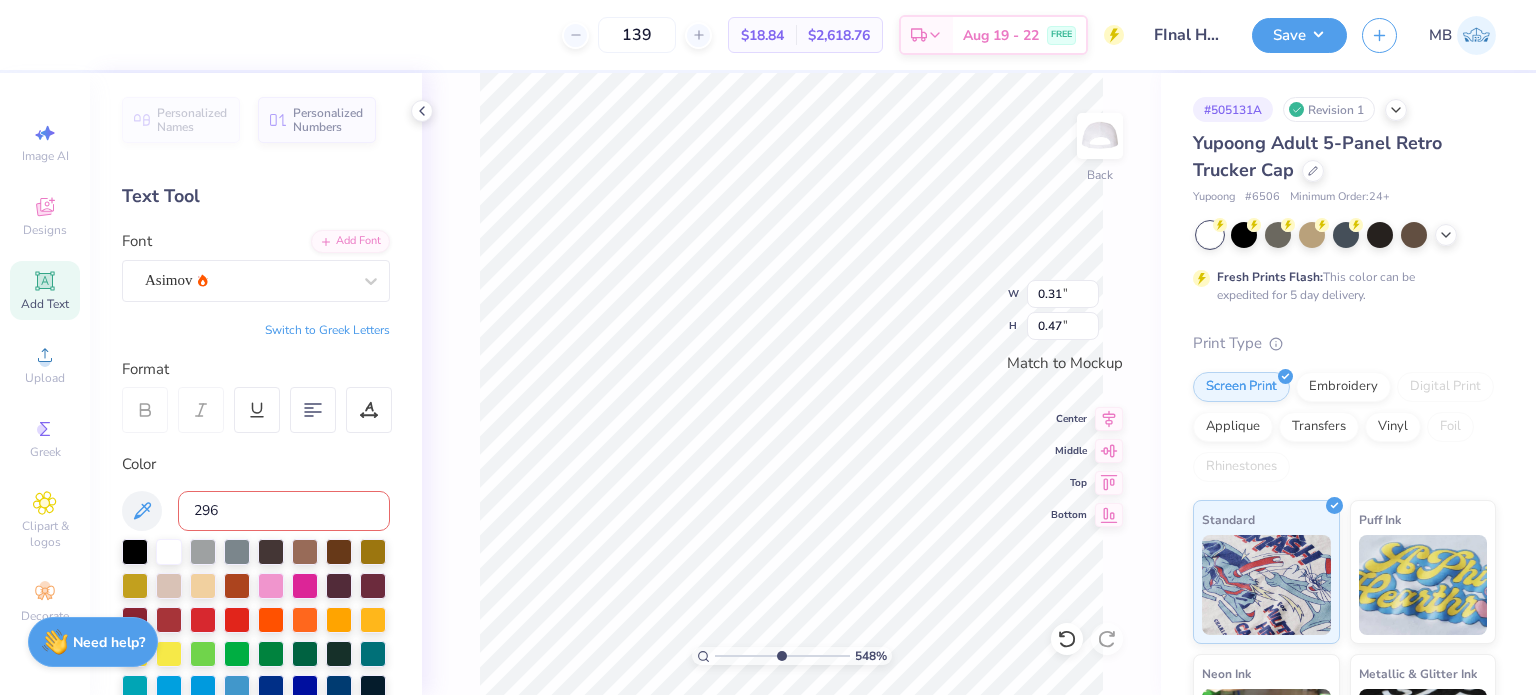 type on "296C" 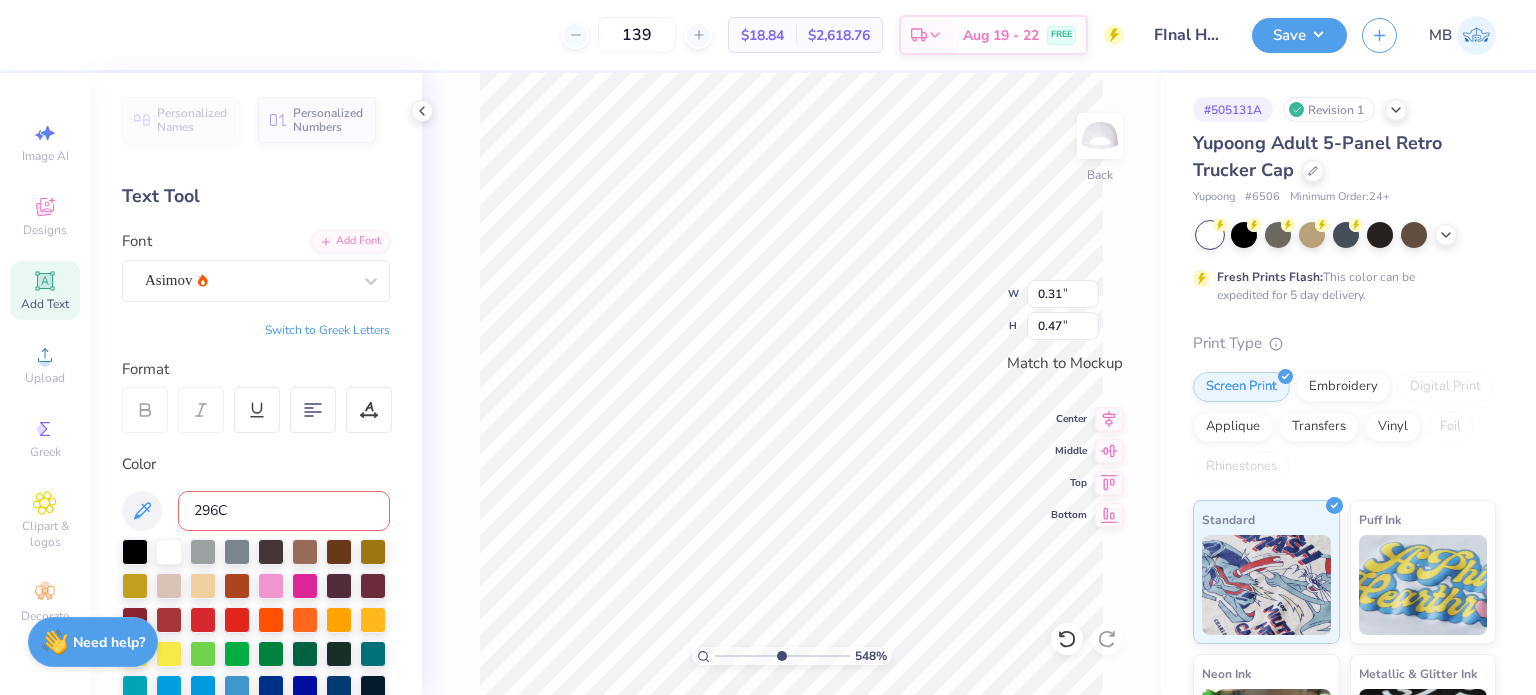 type 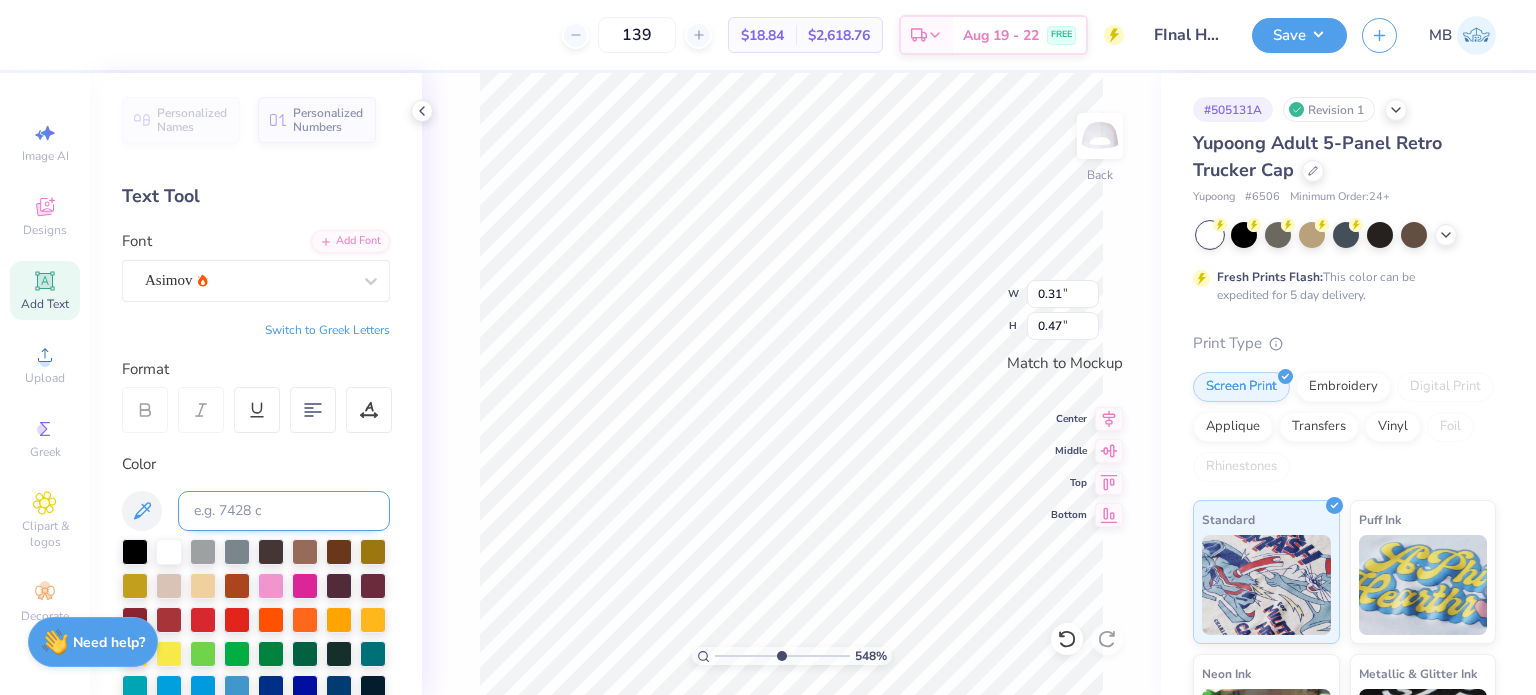scroll, scrollTop: 16, scrollLeft: 1, axis: both 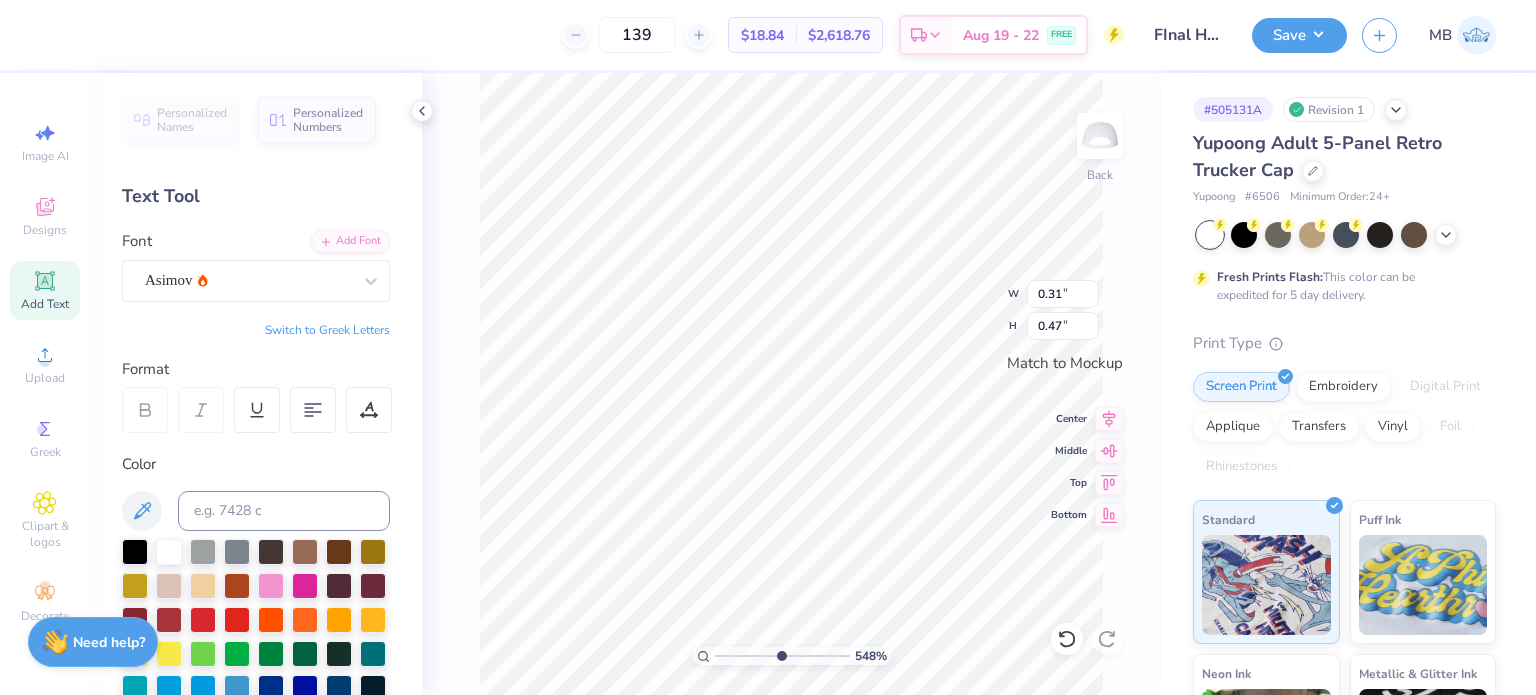 type on "8" 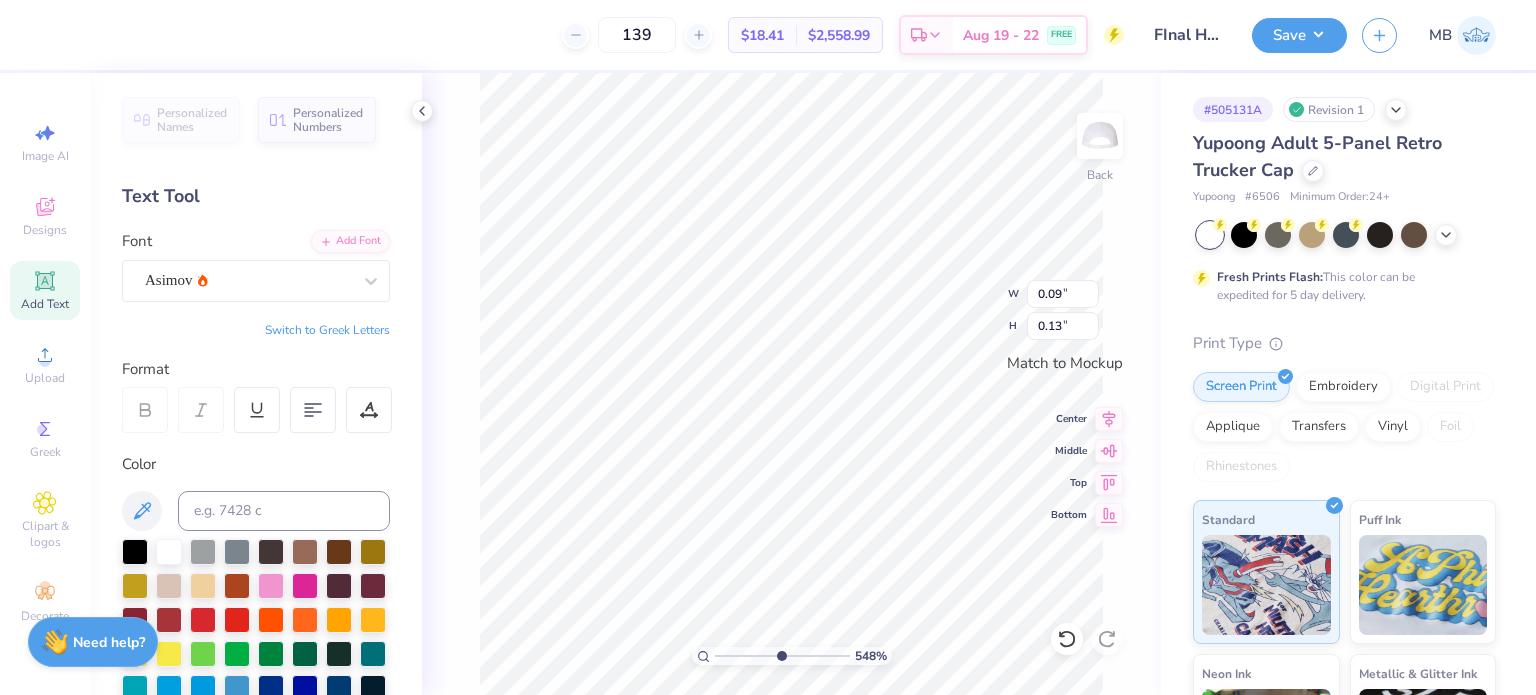 type on "0.09" 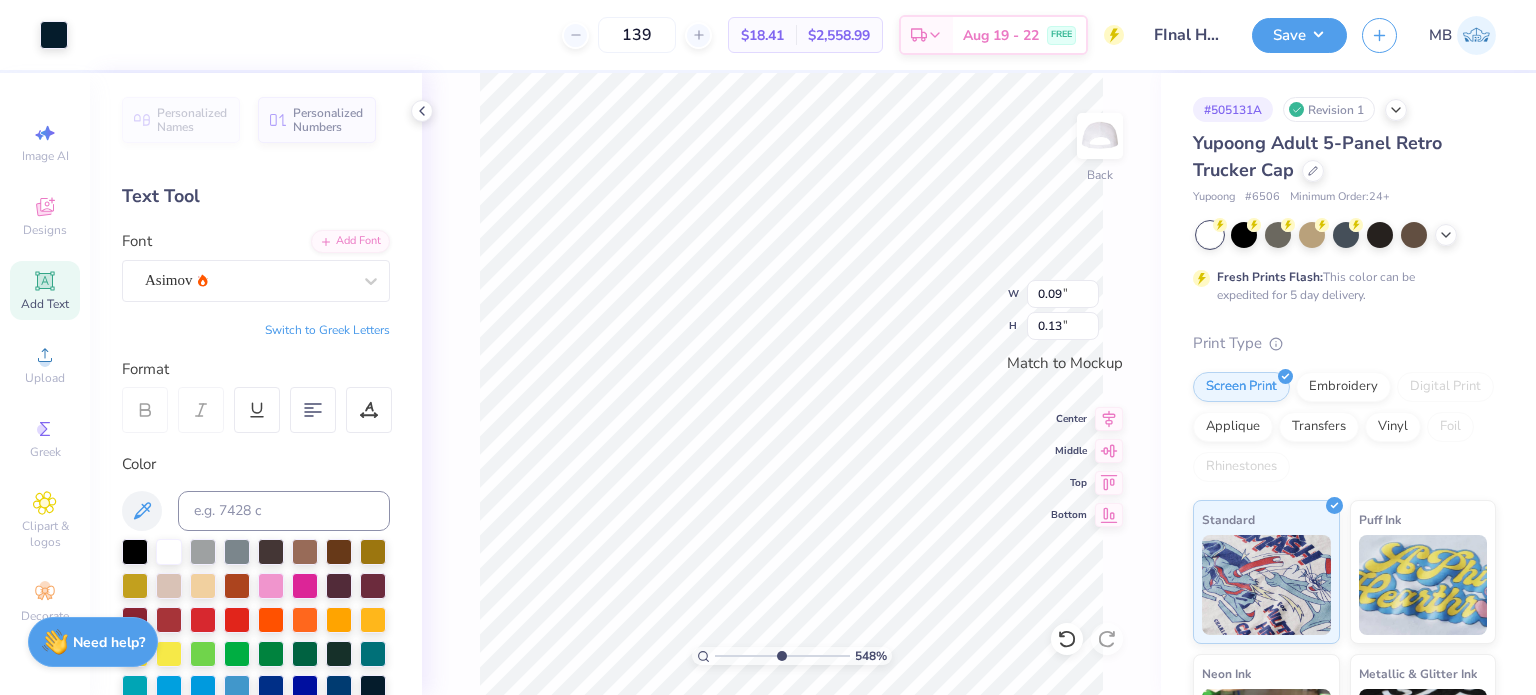 type on "0.12" 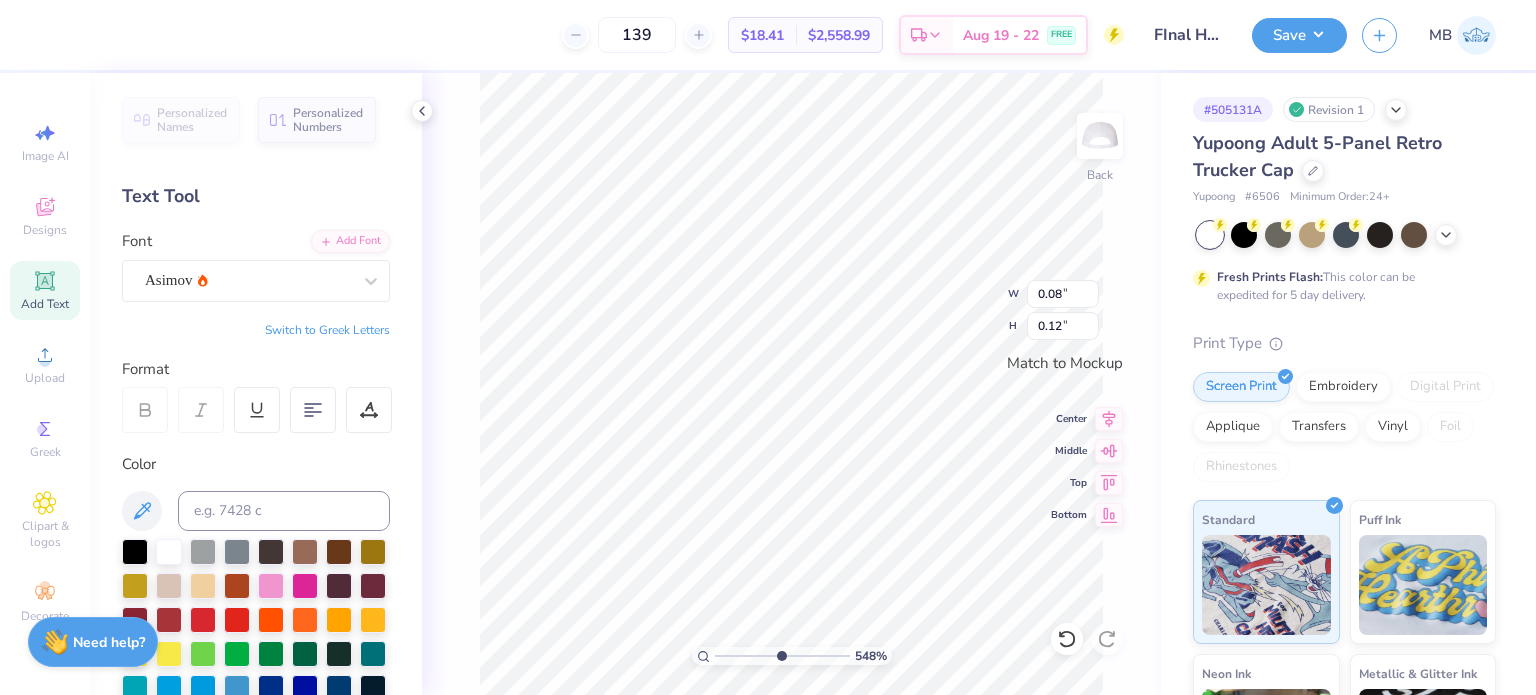 type on "0.08" 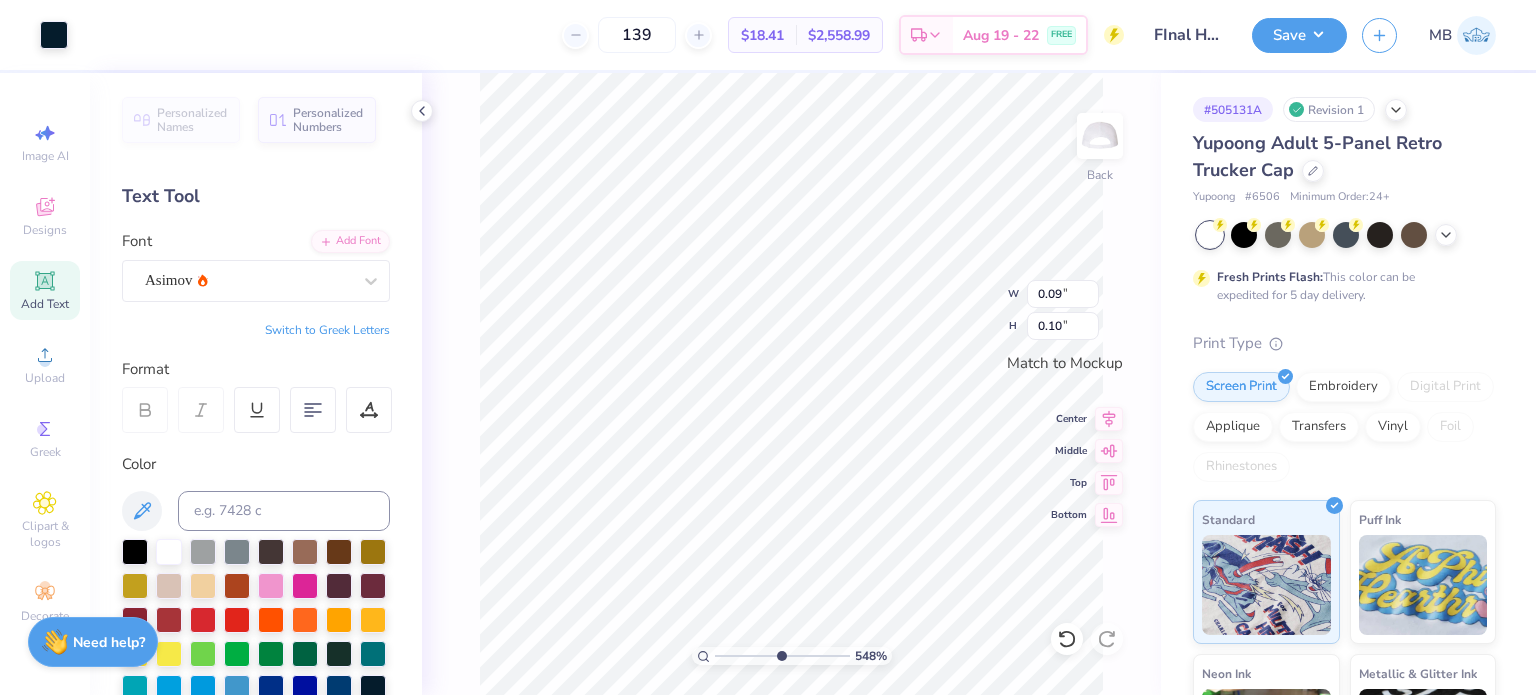 type on "0.10" 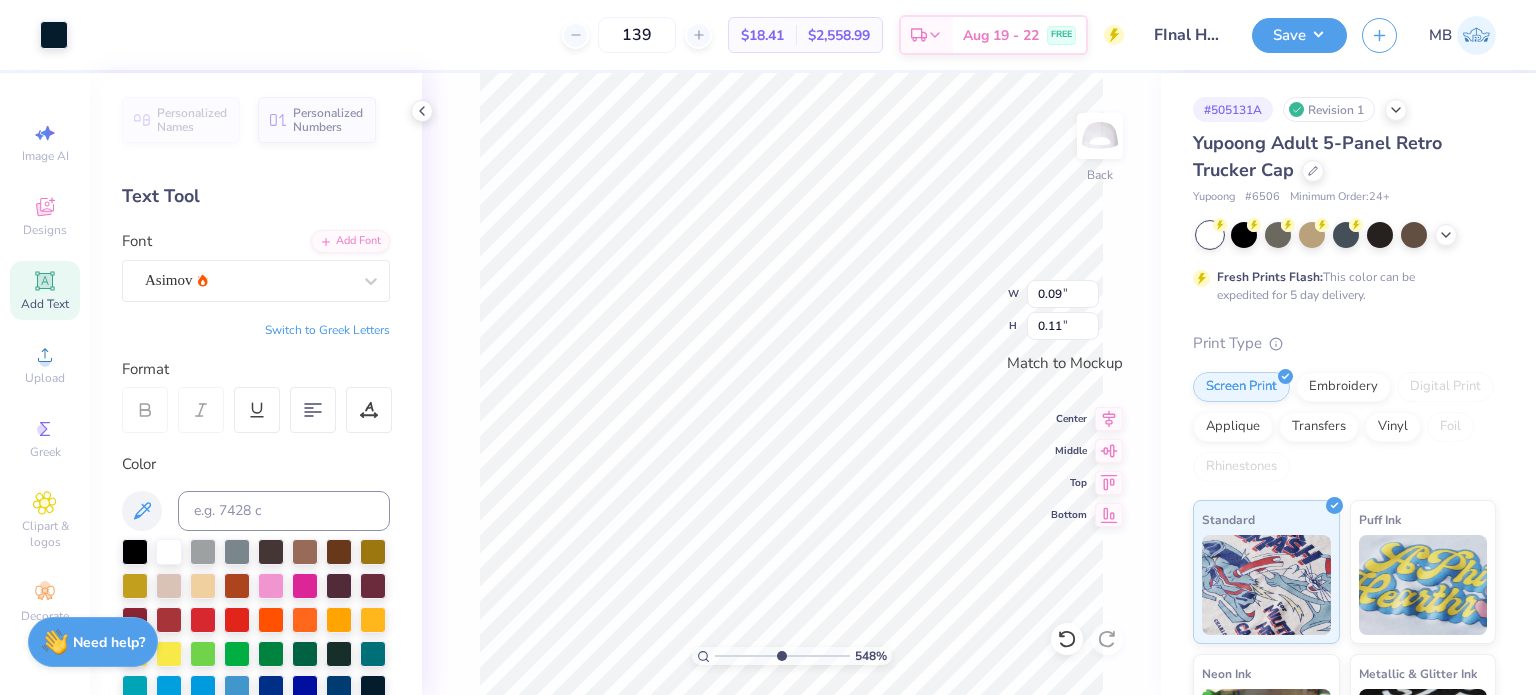 type on "0.11" 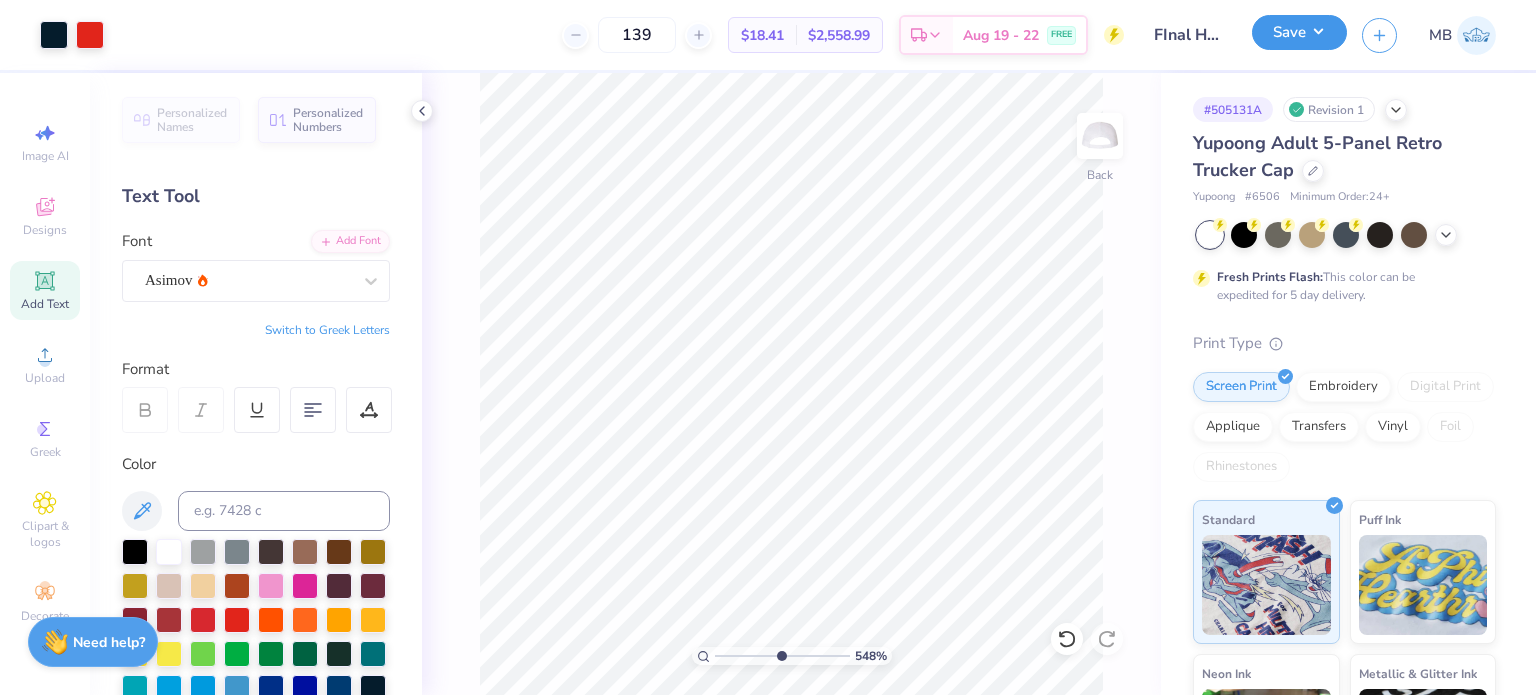 click on "Save" at bounding box center (1299, 32) 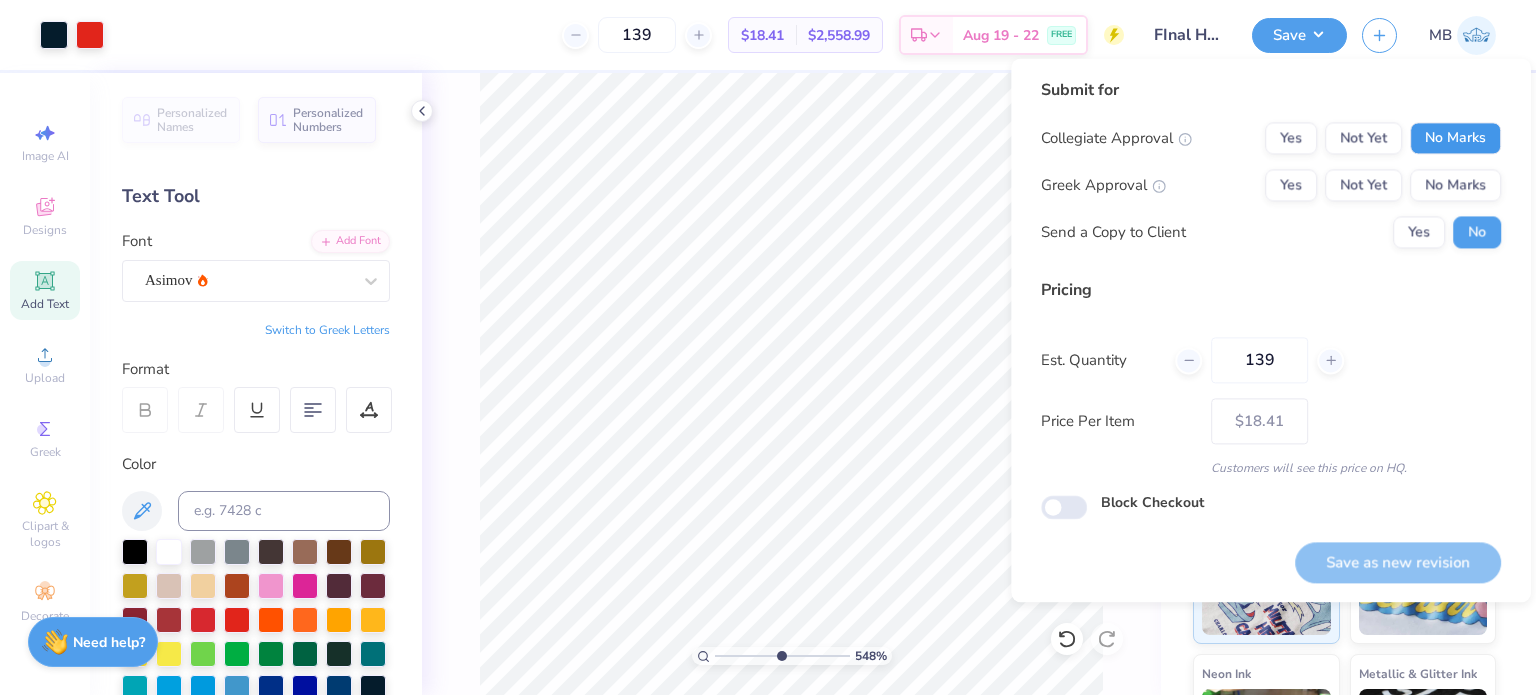 click on "No Marks" at bounding box center [1455, 138] 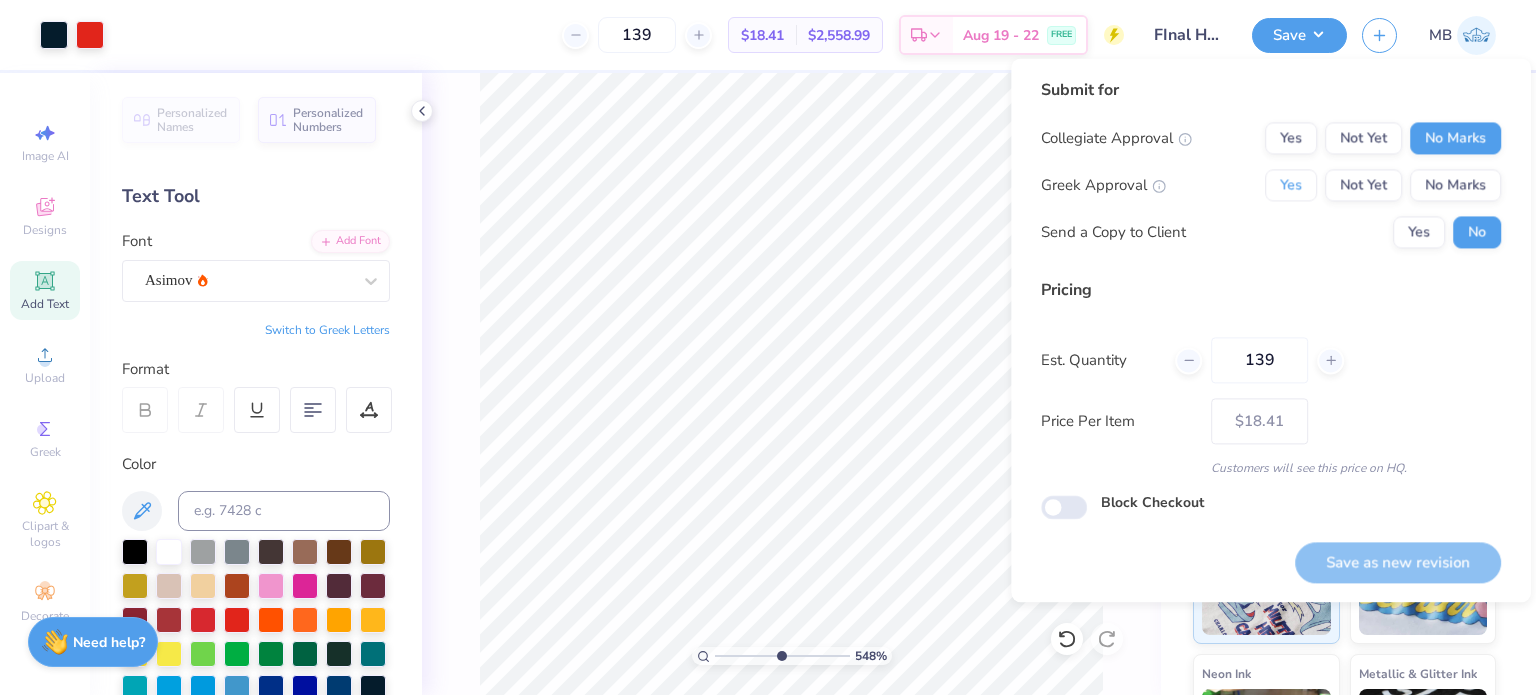 click on "Yes" at bounding box center (1291, 185) 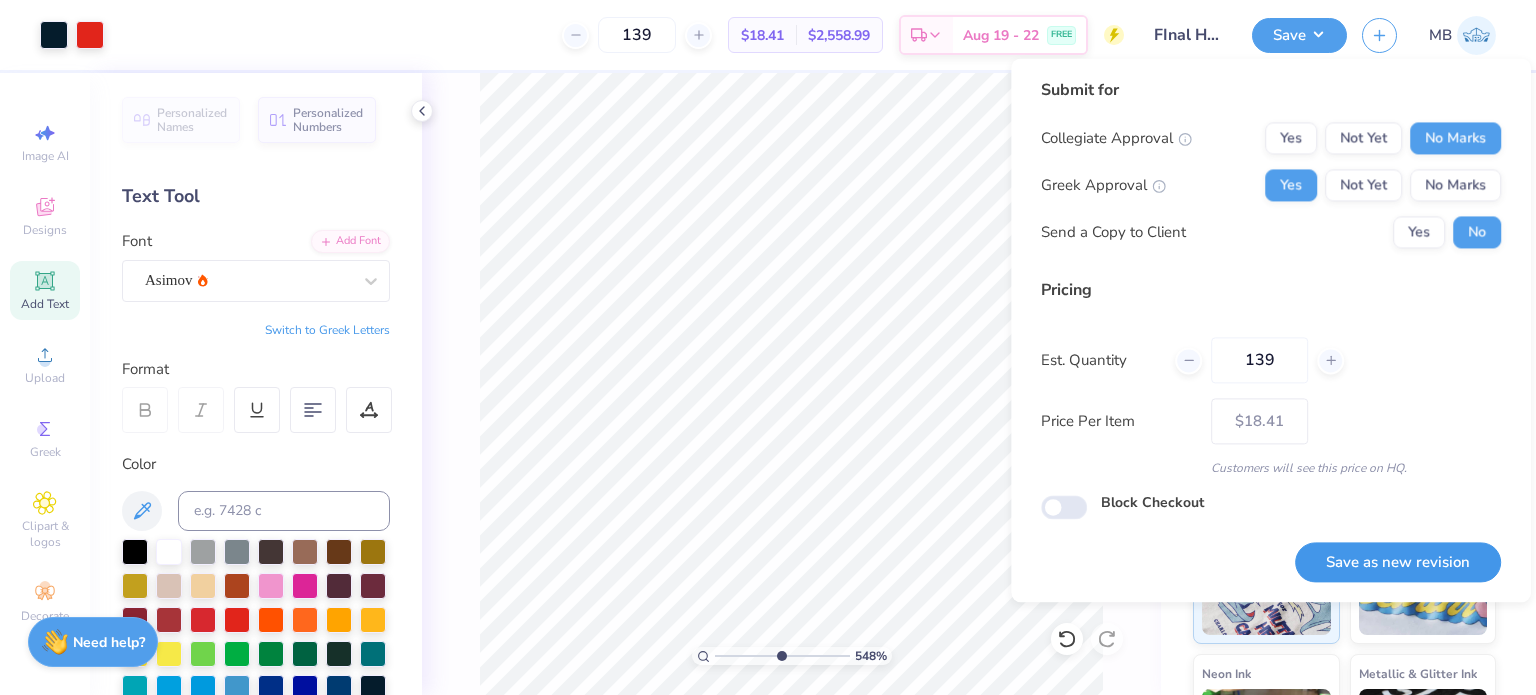 click on "Save as new revision" at bounding box center [1398, 562] 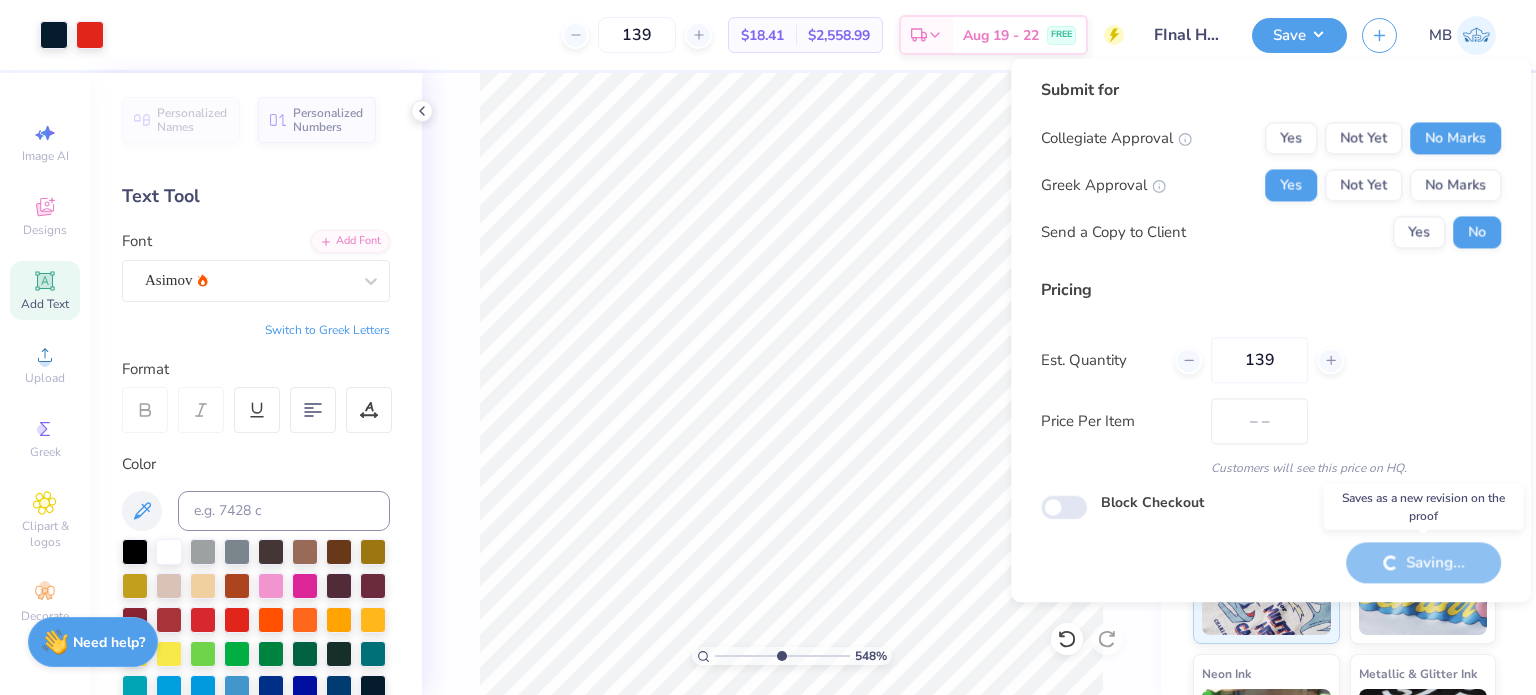type on "$18.41" 